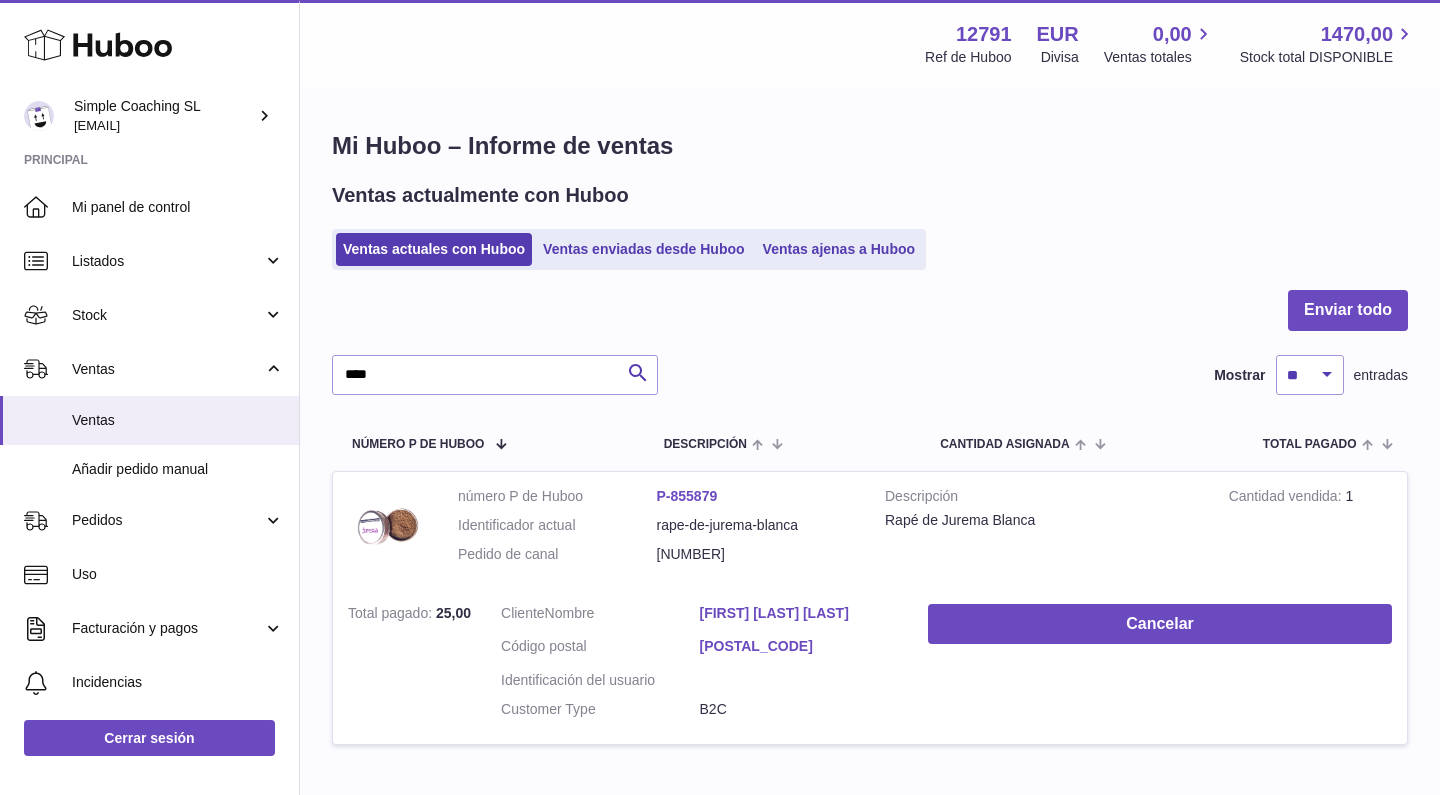 scroll, scrollTop: 121, scrollLeft: 0, axis: vertical 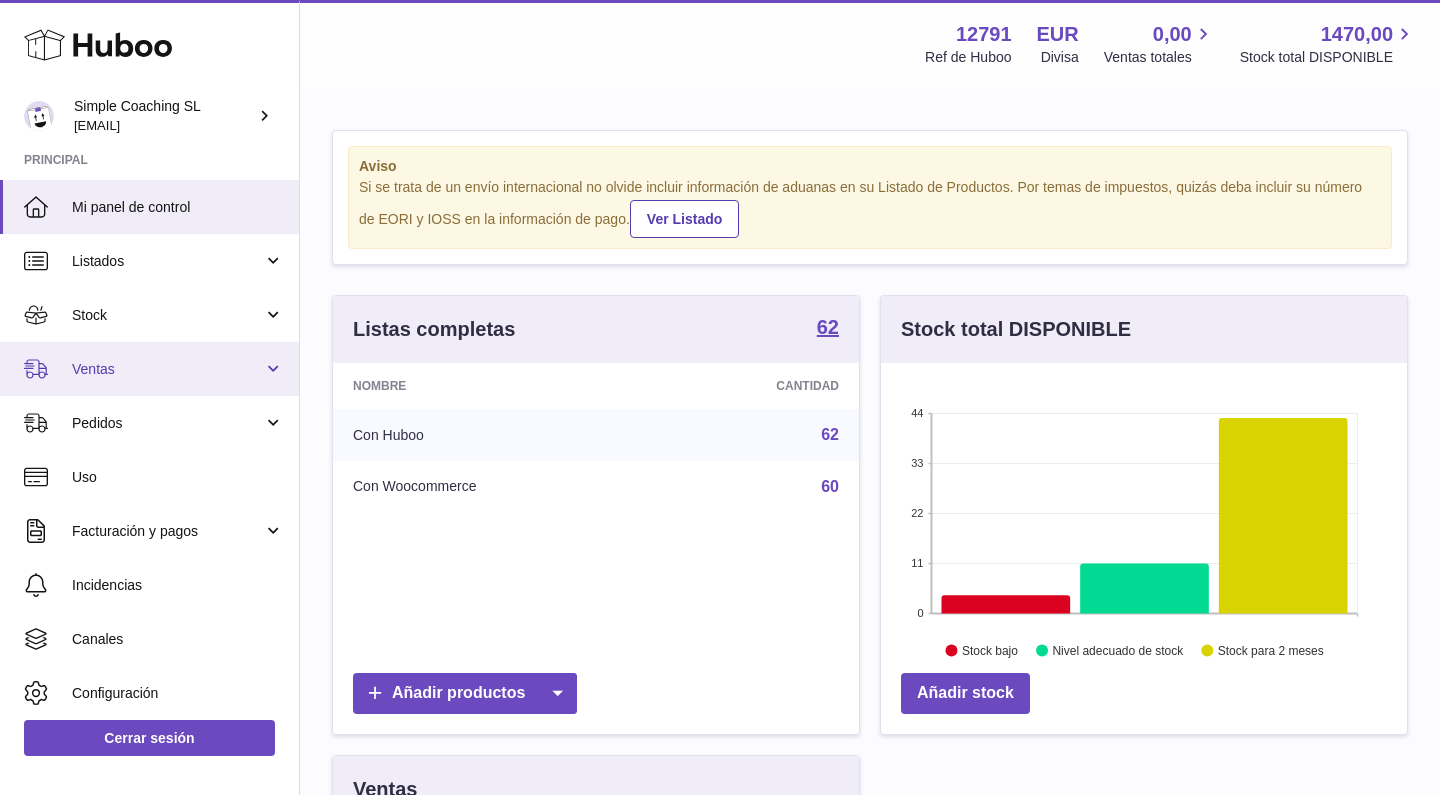 click on "Ventas" at bounding box center [149, 369] 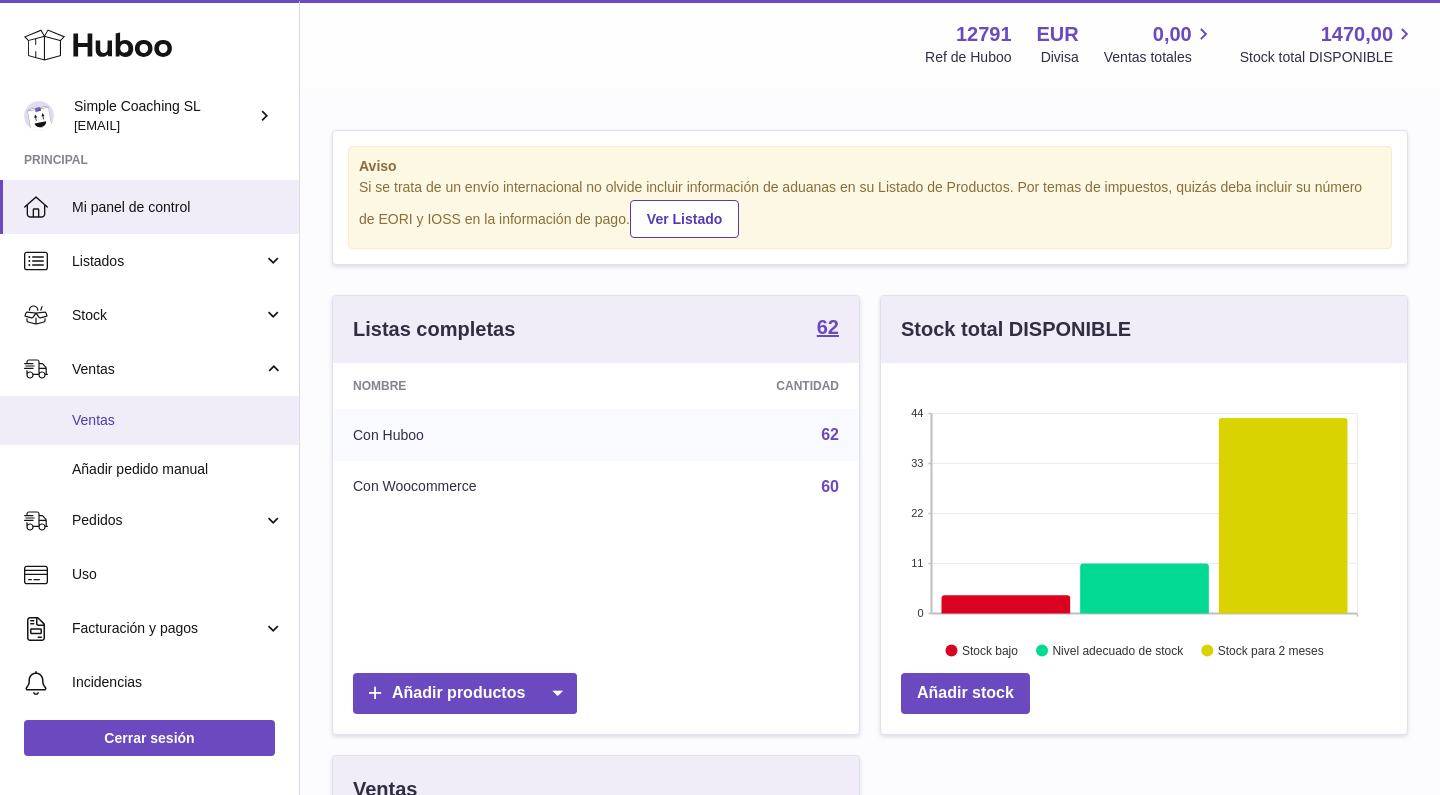 click on "Ventas" at bounding box center (178, 420) 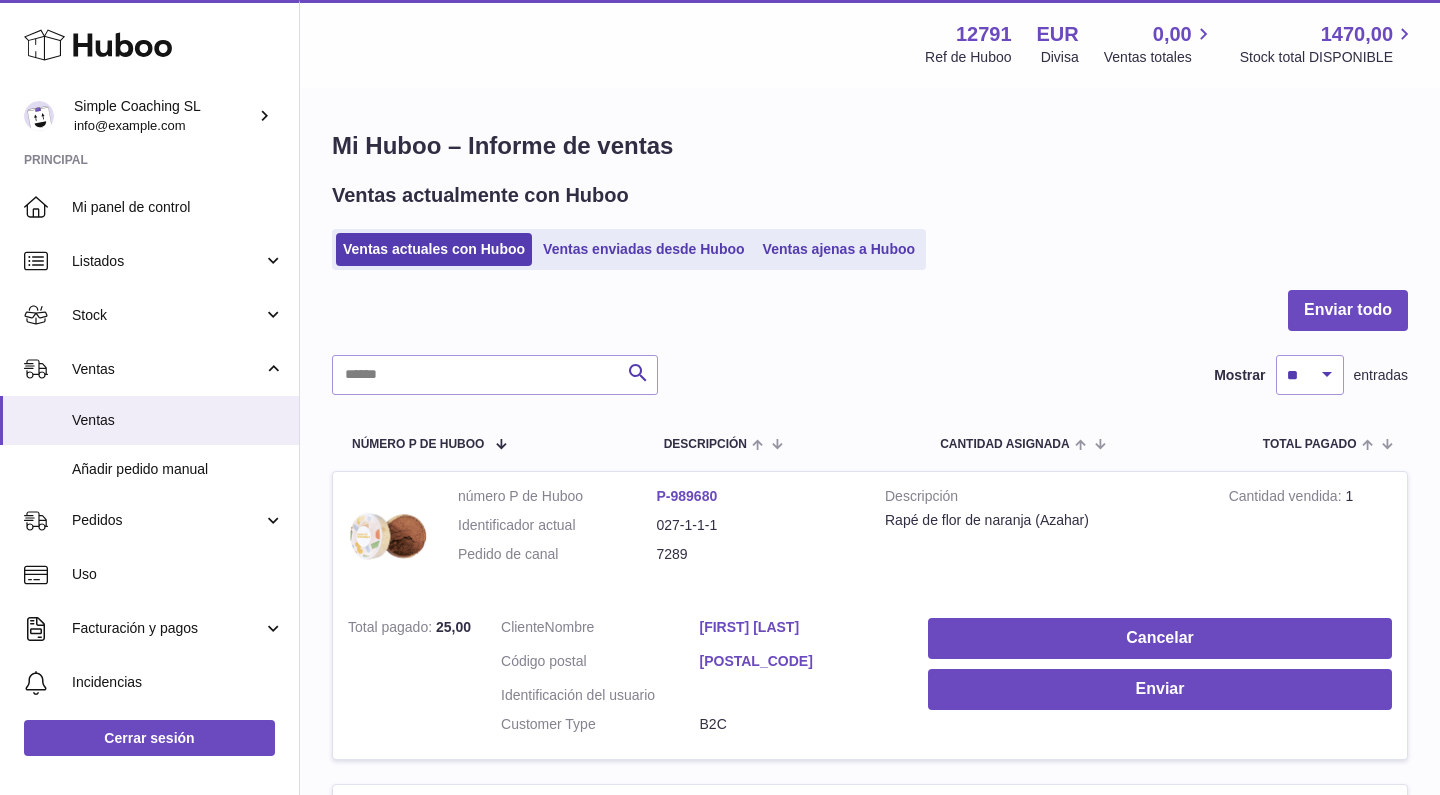 scroll, scrollTop: 0, scrollLeft: 0, axis: both 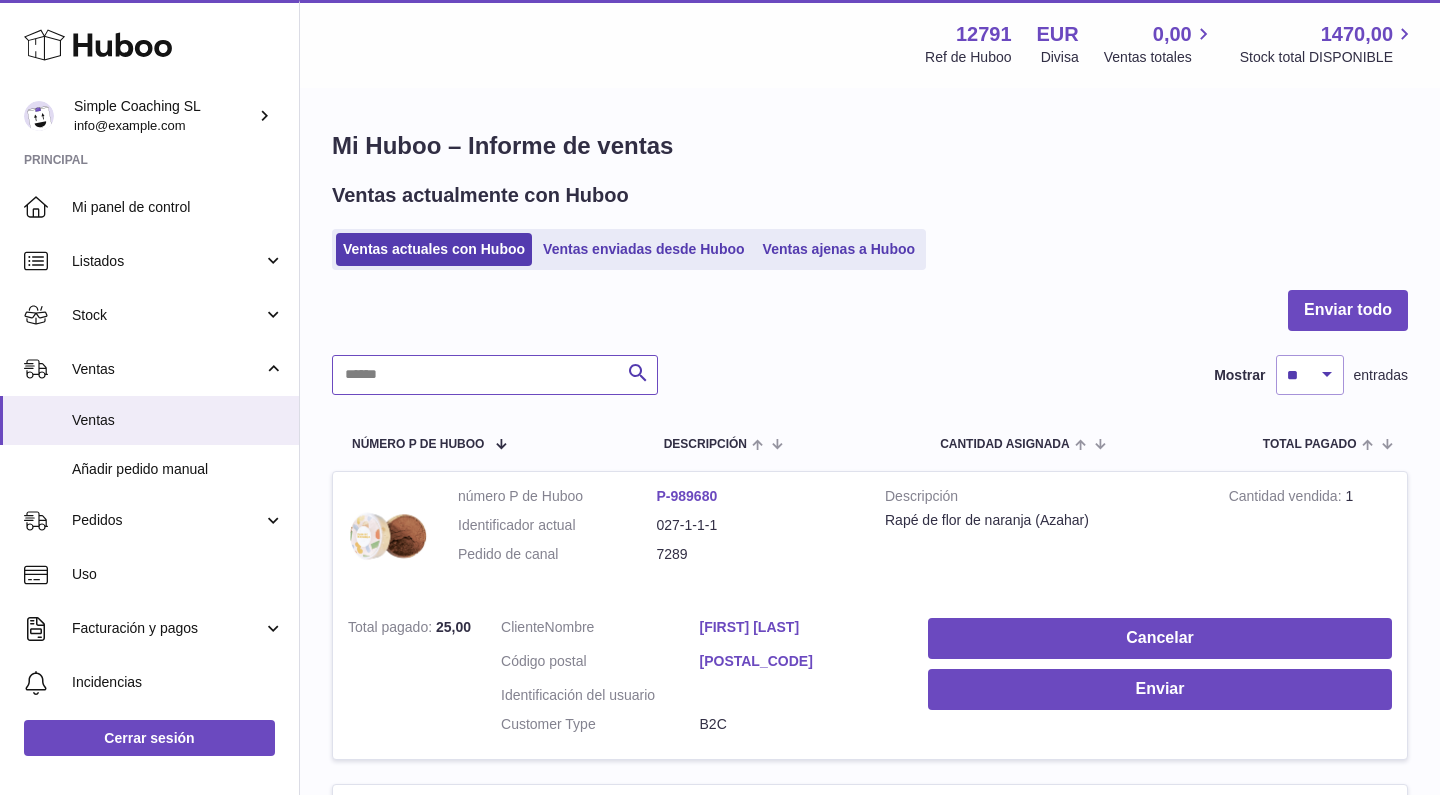 click at bounding box center (495, 375) 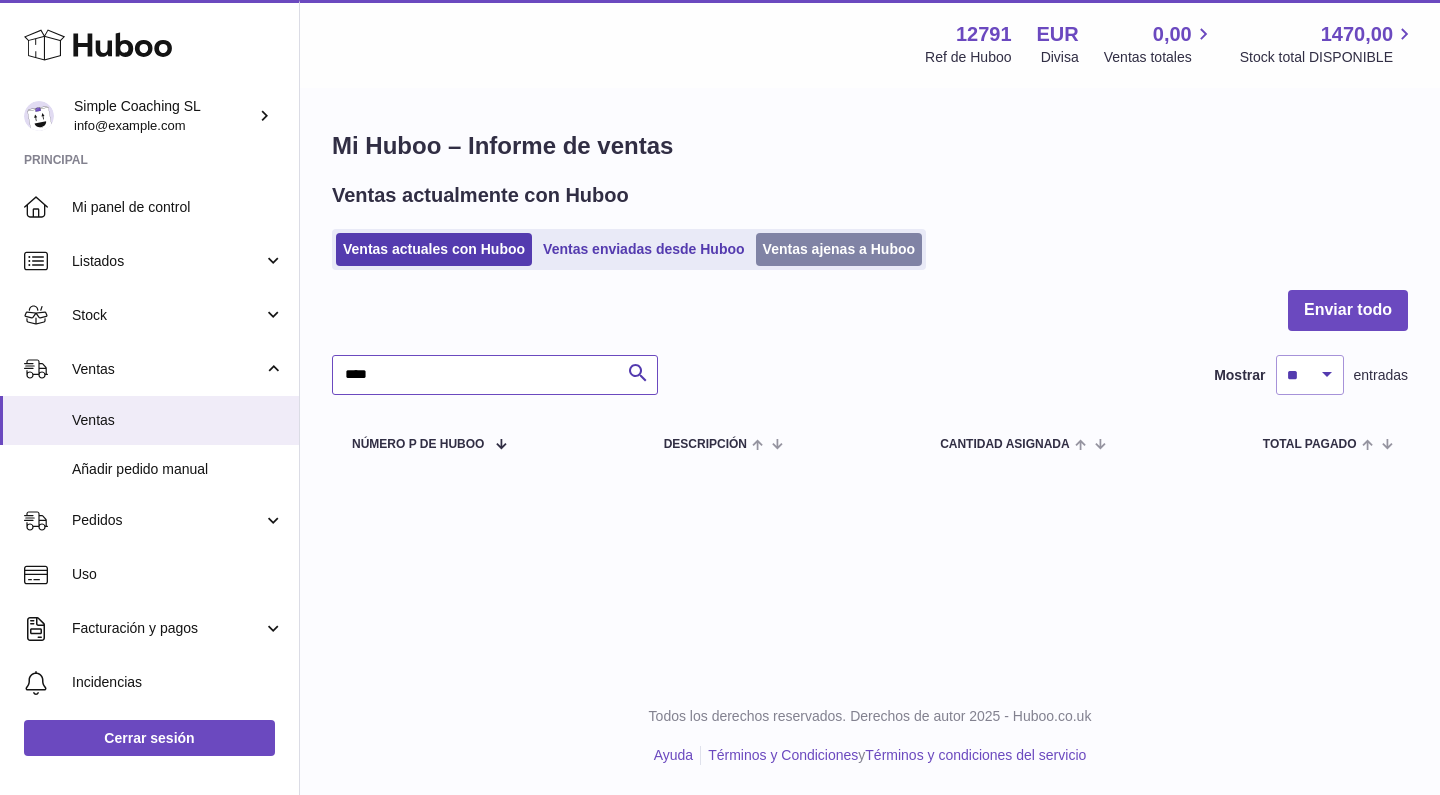 type on "****" 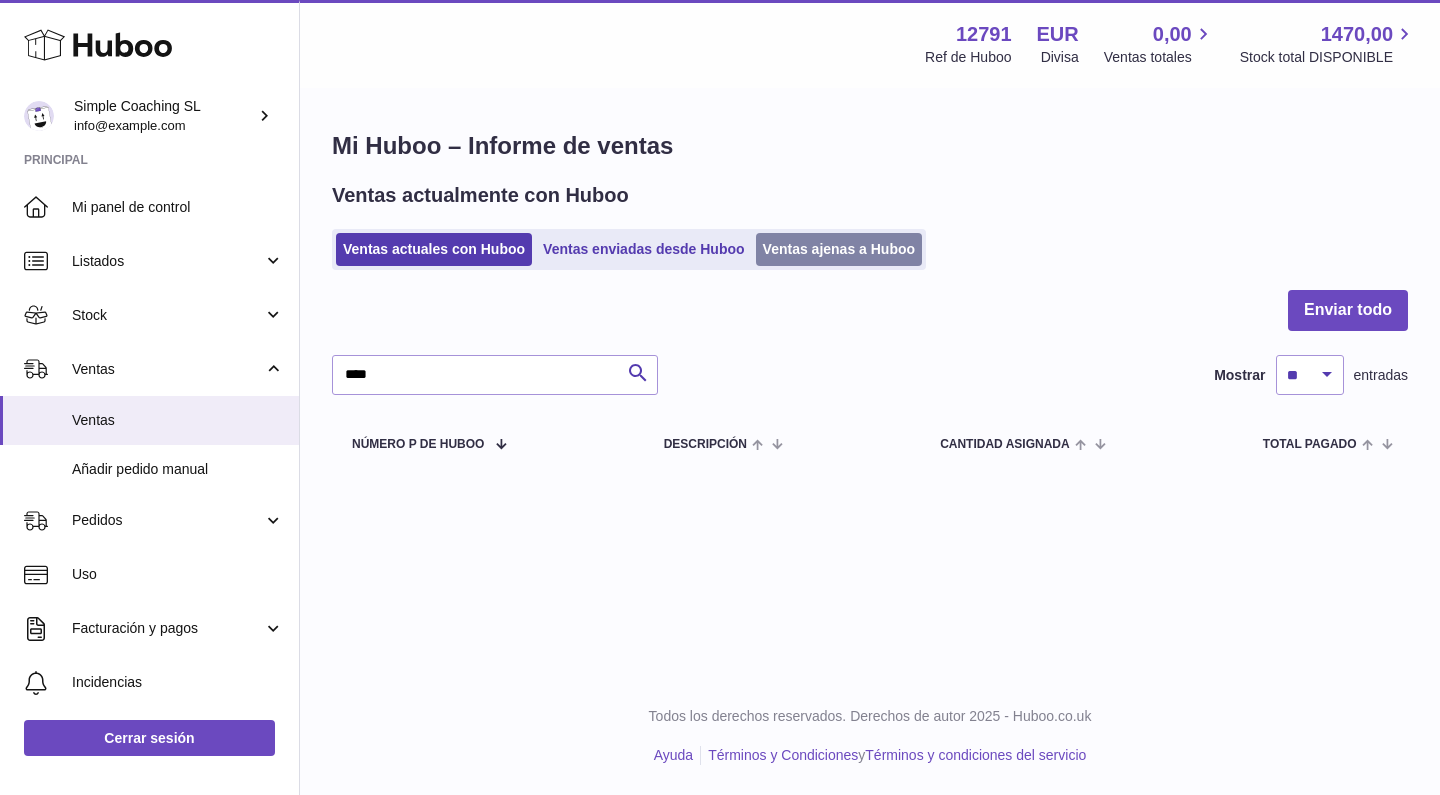 click on "Ventas ajenas a Huboo" at bounding box center (839, 249) 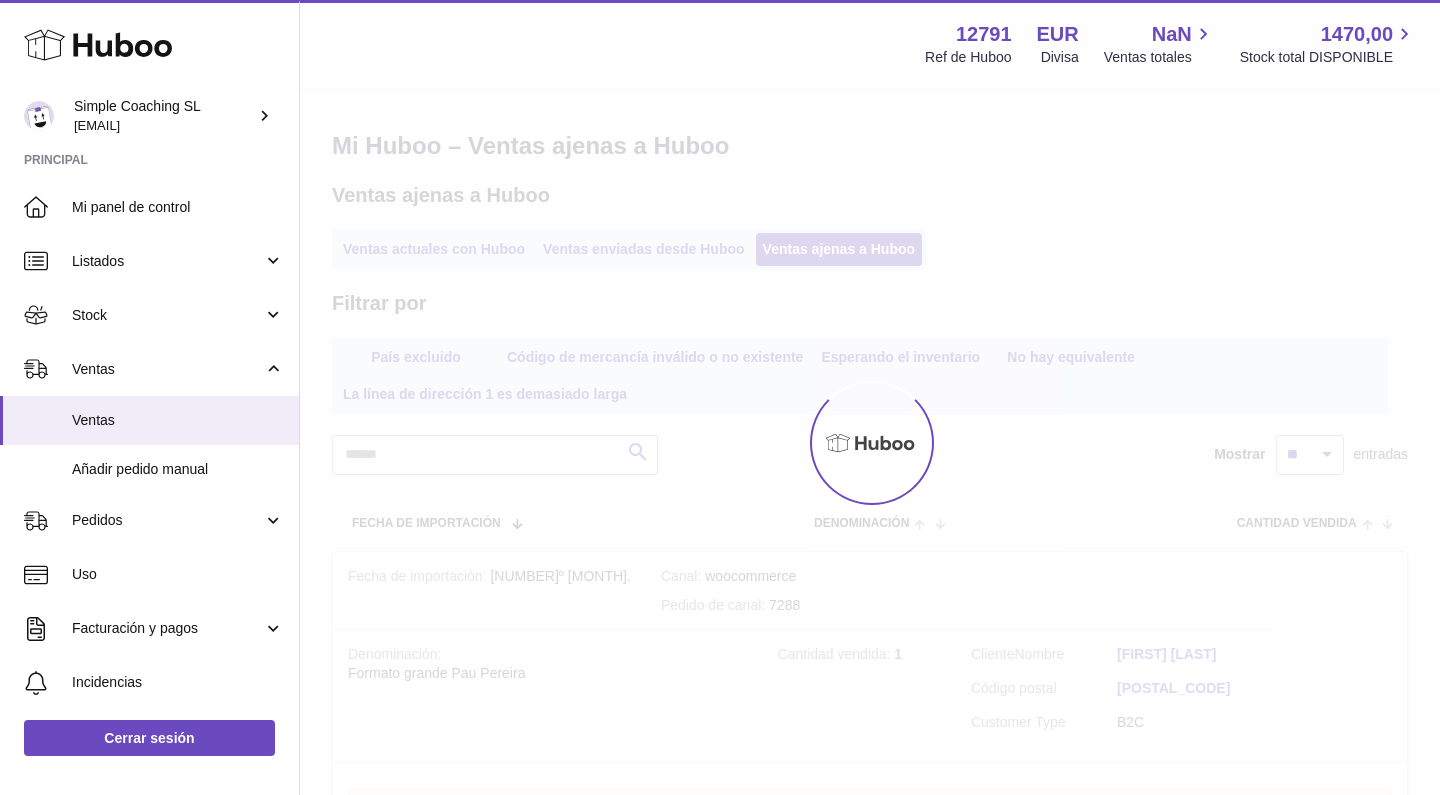 scroll, scrollTop: 0, scrollLeft: 0, axis: both 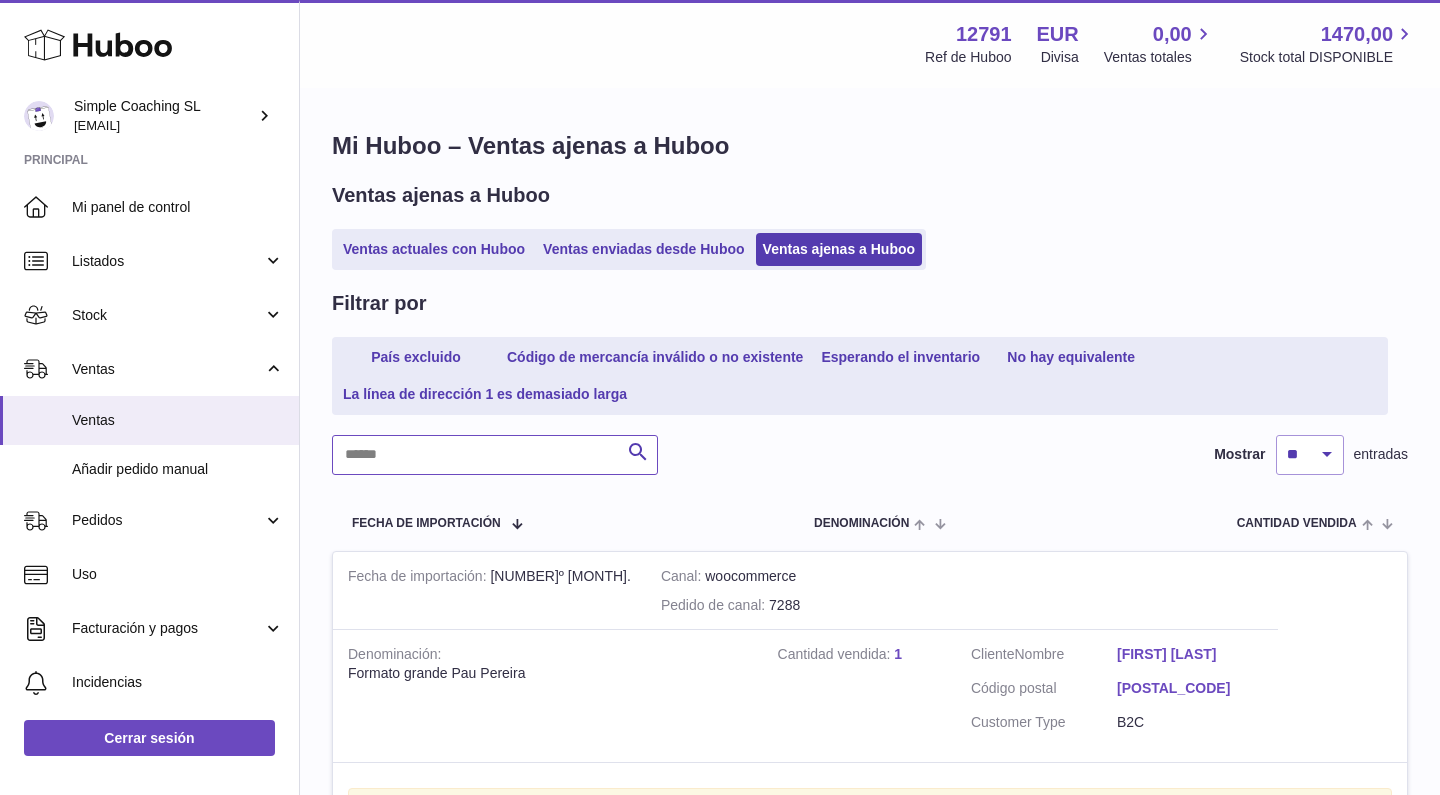 click at bounding box center [495, 455] 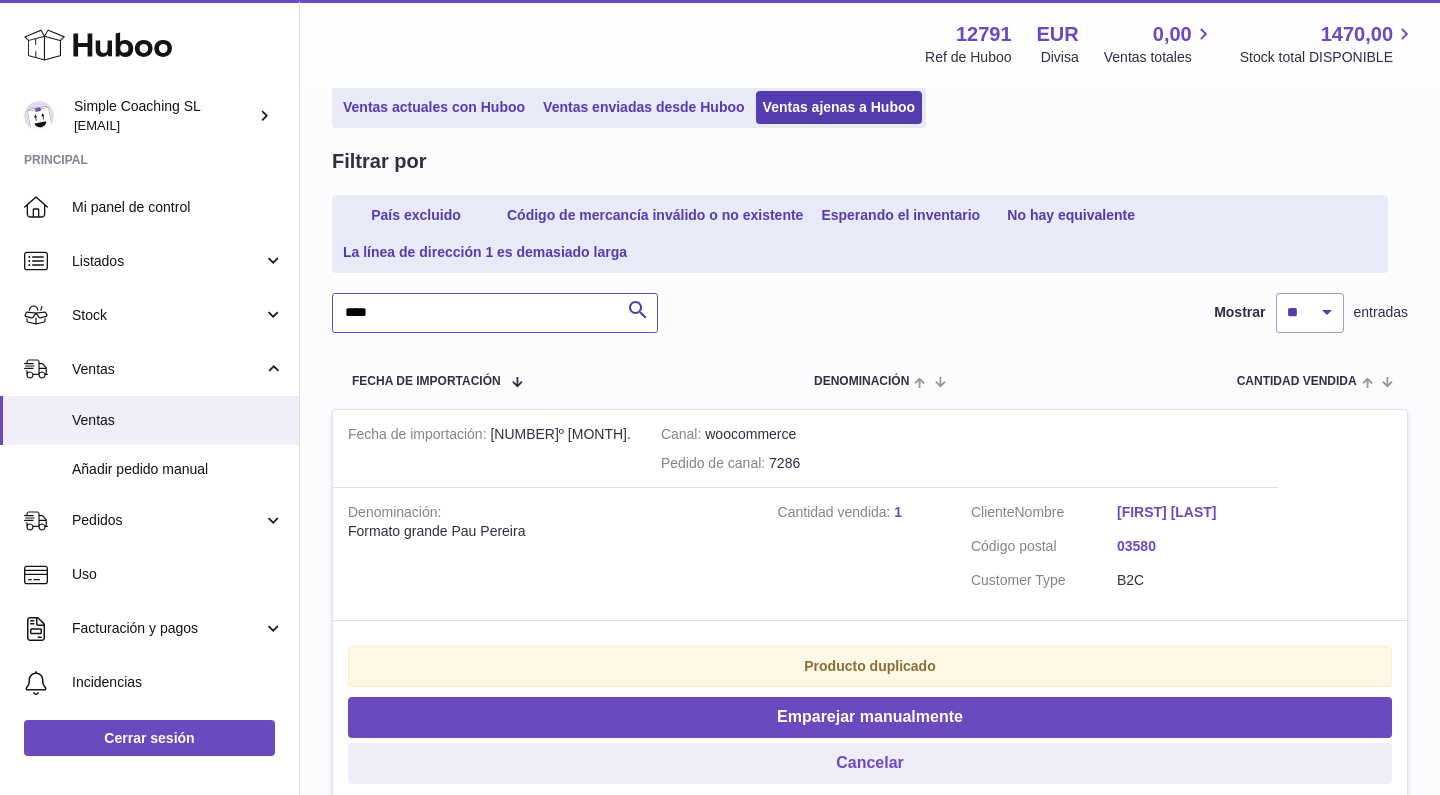 scroll, scrollTop: 144, scrollLeft: 0, axis: vertical 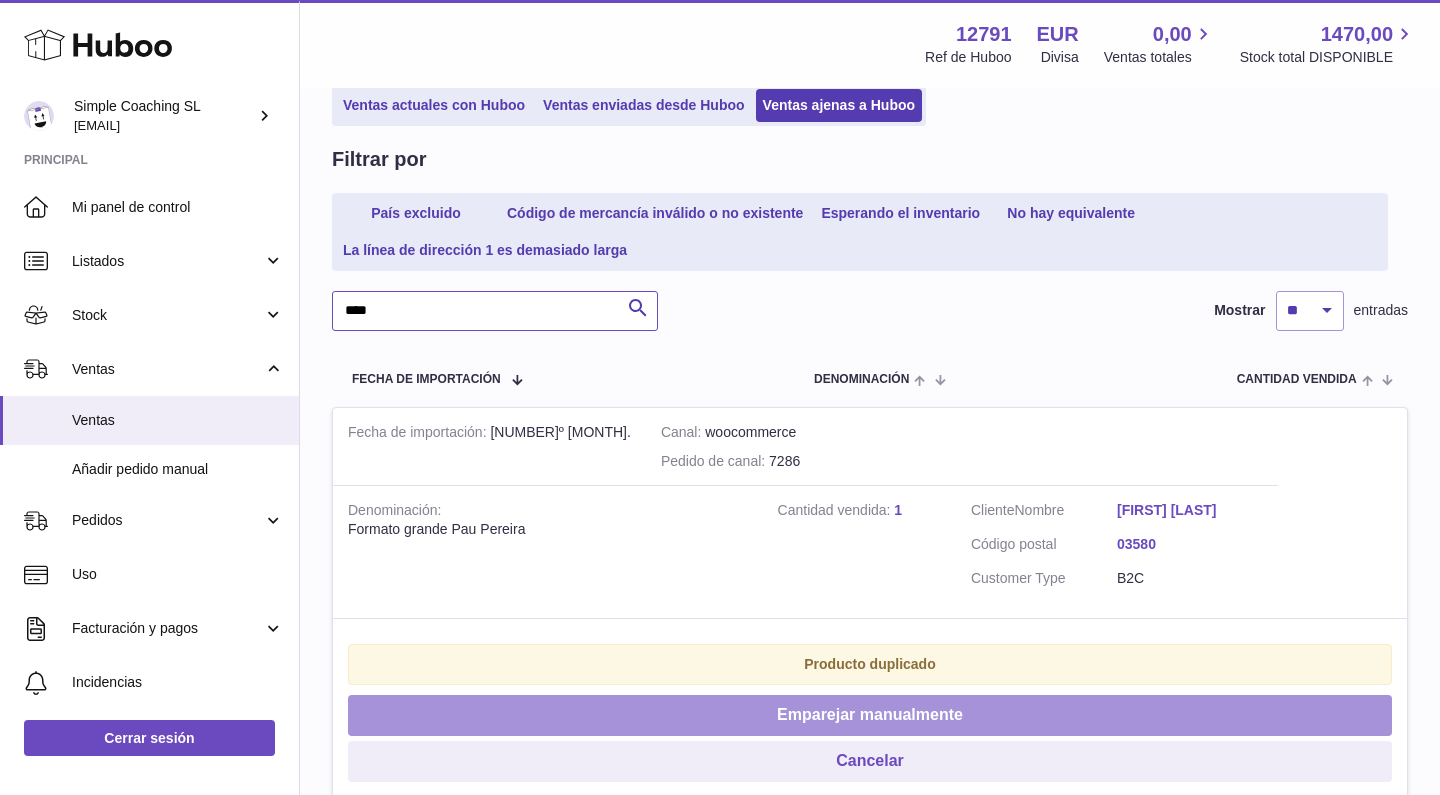type on "****" 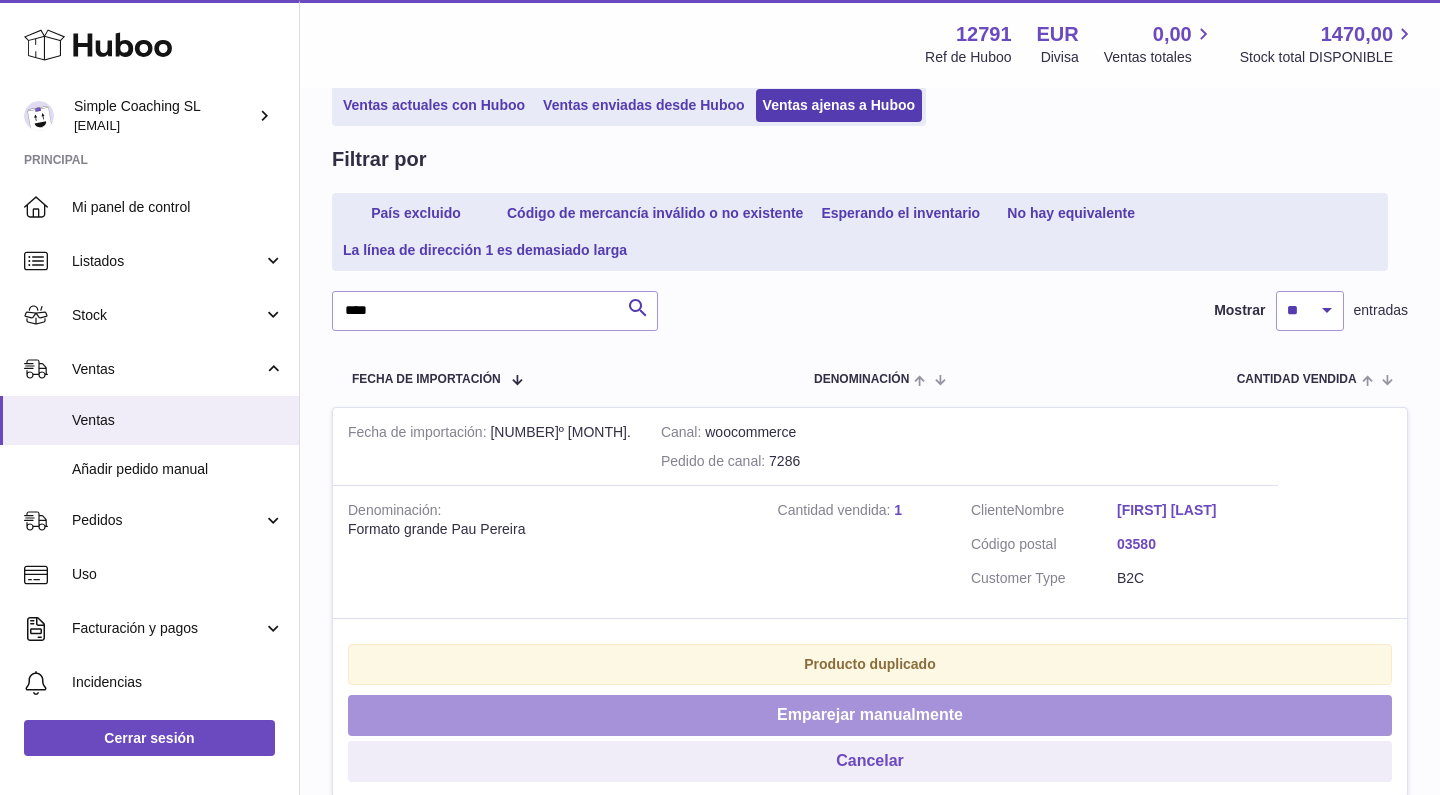 click on "Emparejar manualmente" at bounding box center [870, 715] 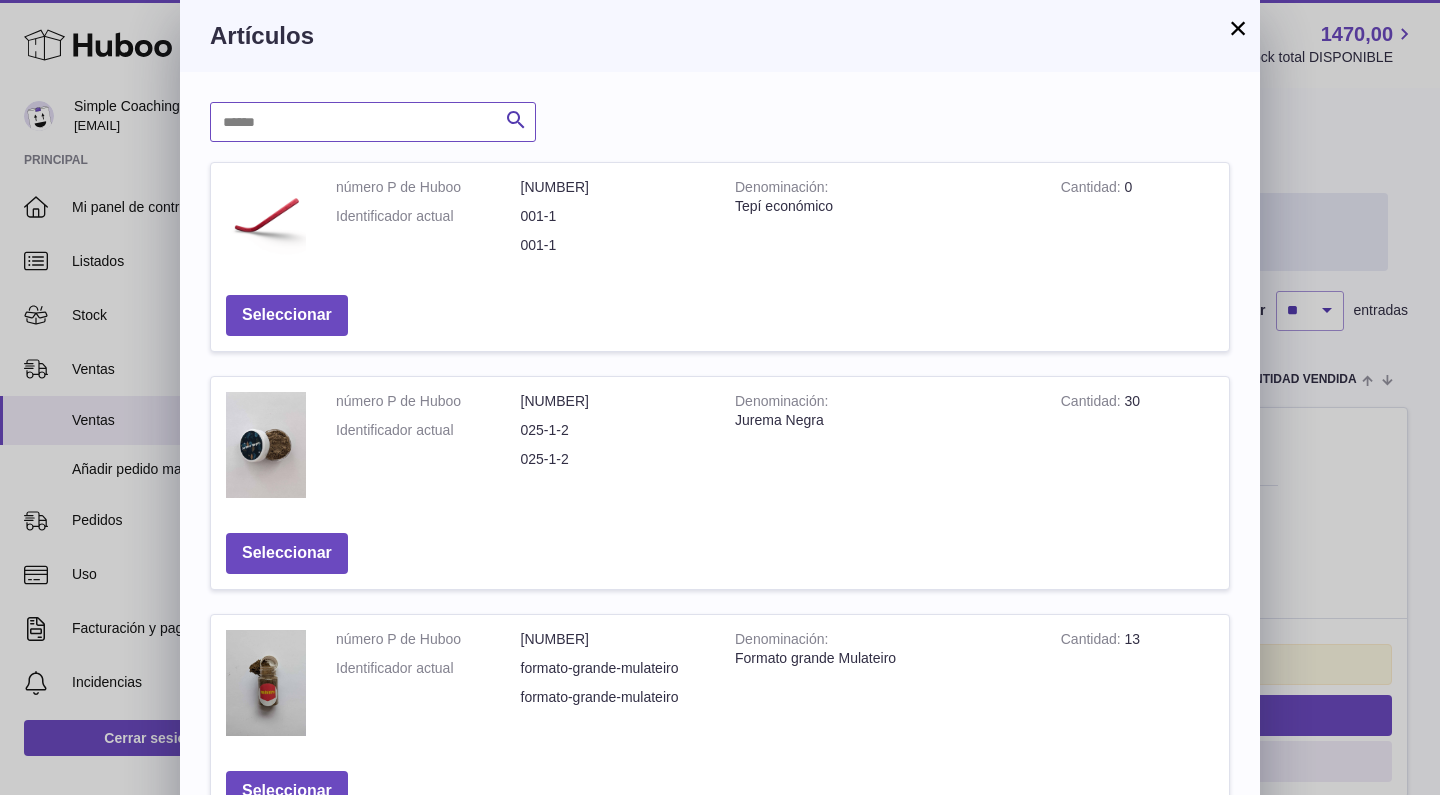 click at bounding box center (373, 122) 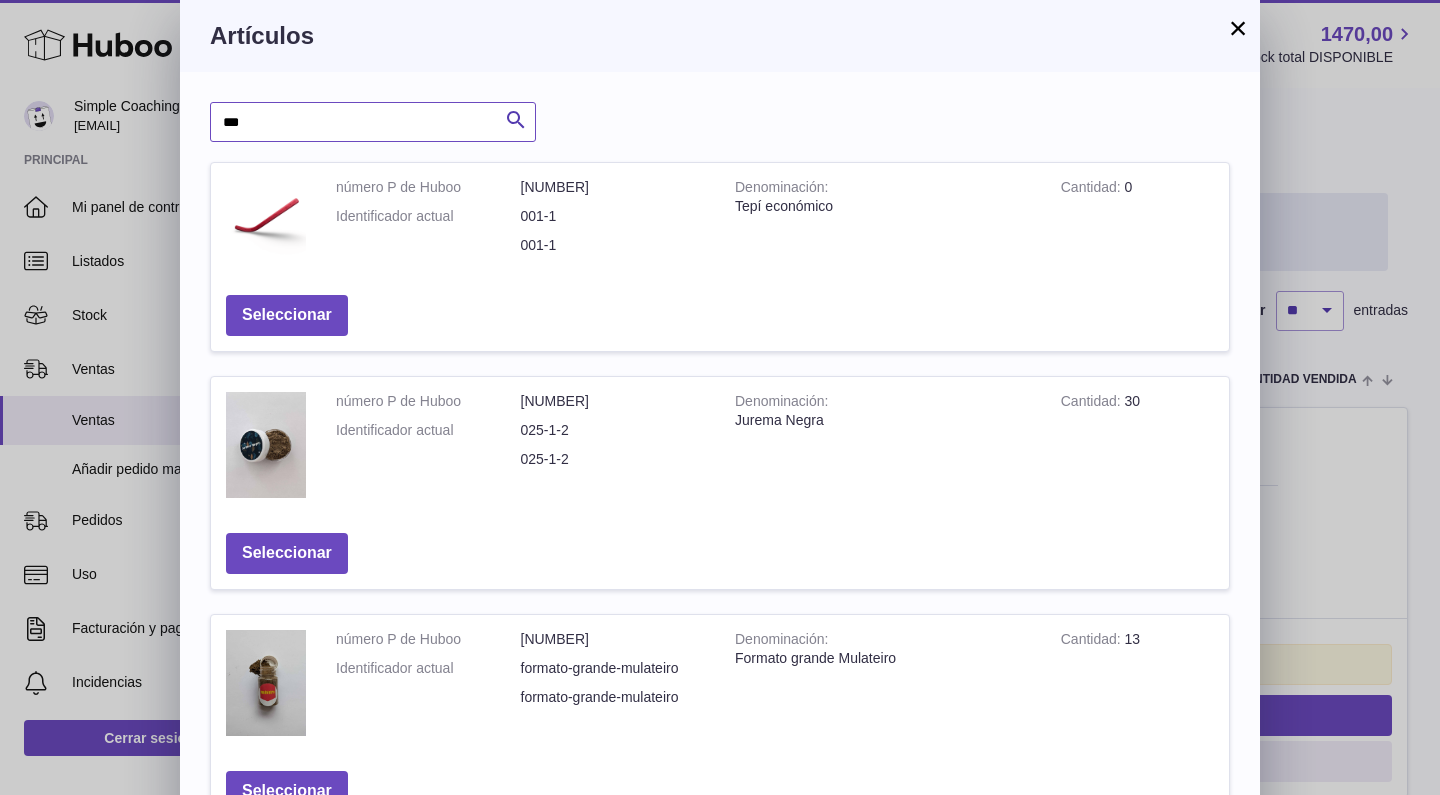 type on "***" 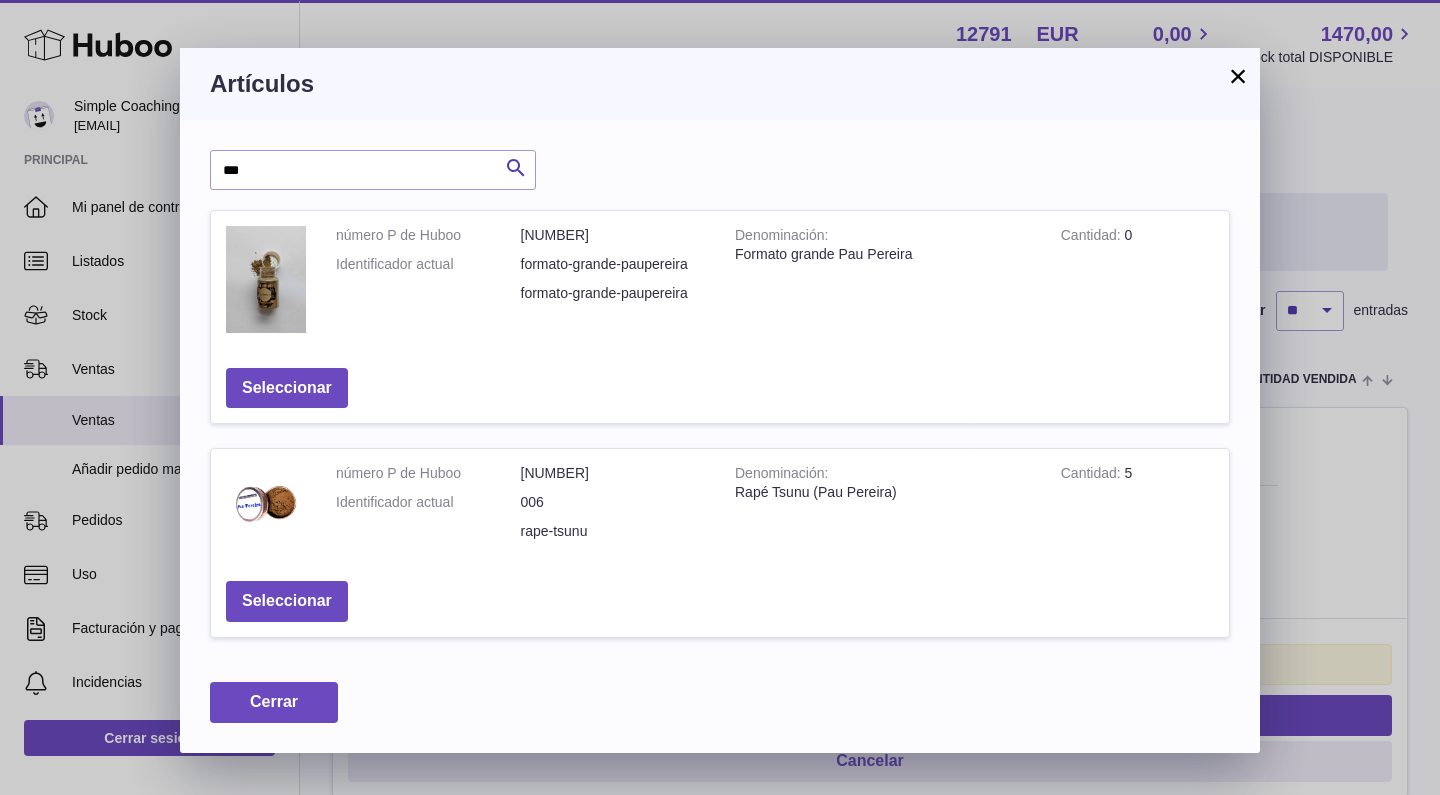 click on "×" at bounding box center [1238, 76] 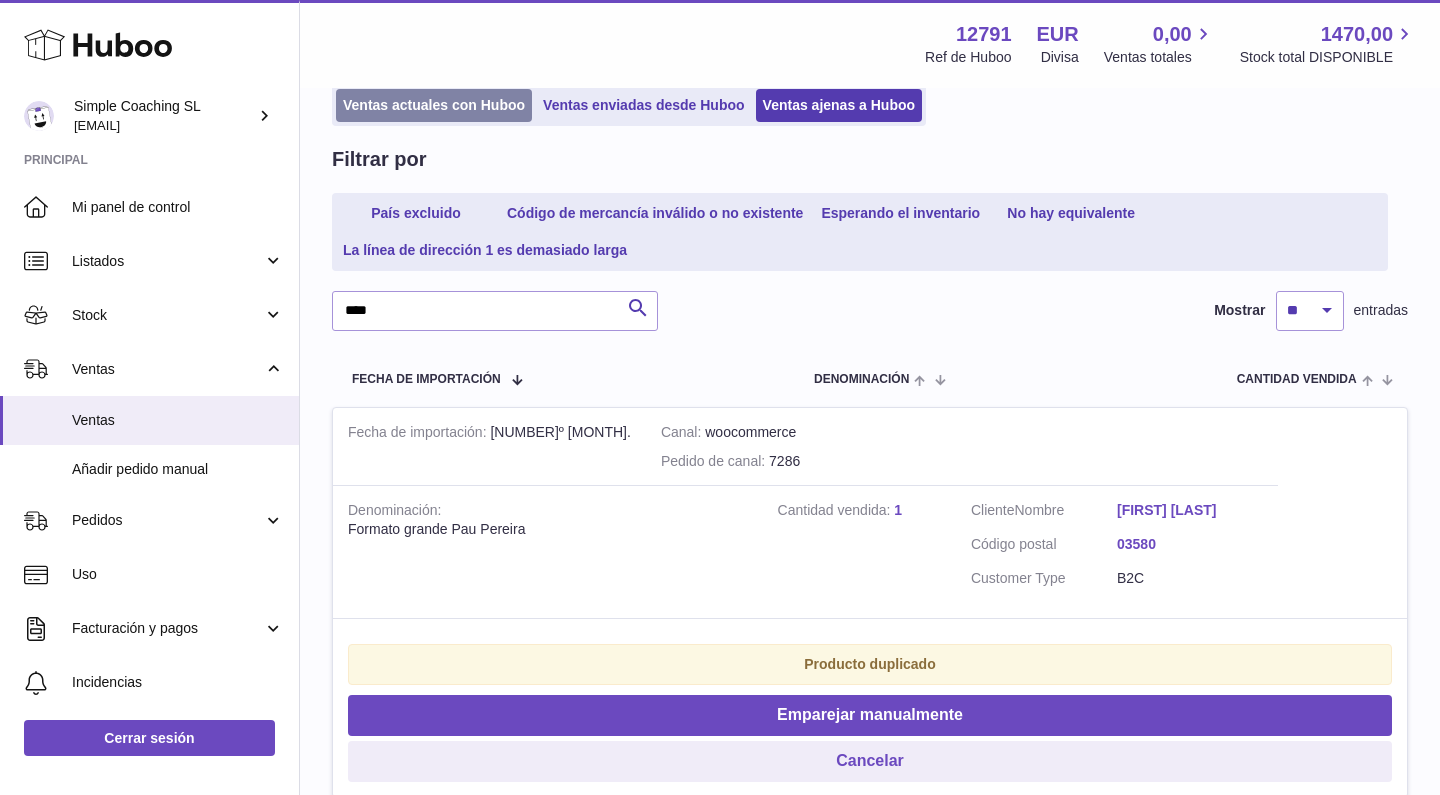 click on "Ventas actuales con Huboo" at bounding box center (434, 105) 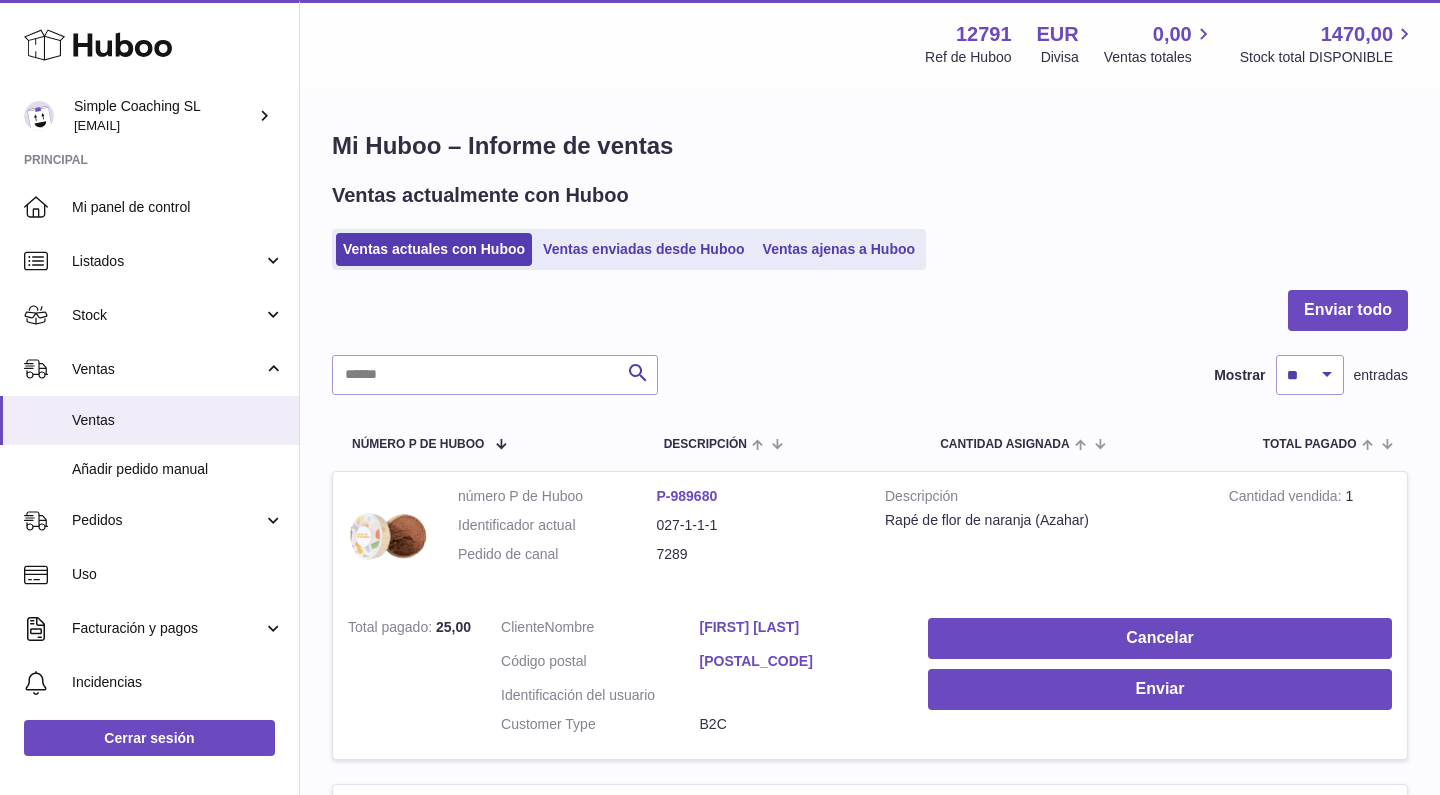 scroll, scrollTop: 0, scrollLeft: 0, axis: both 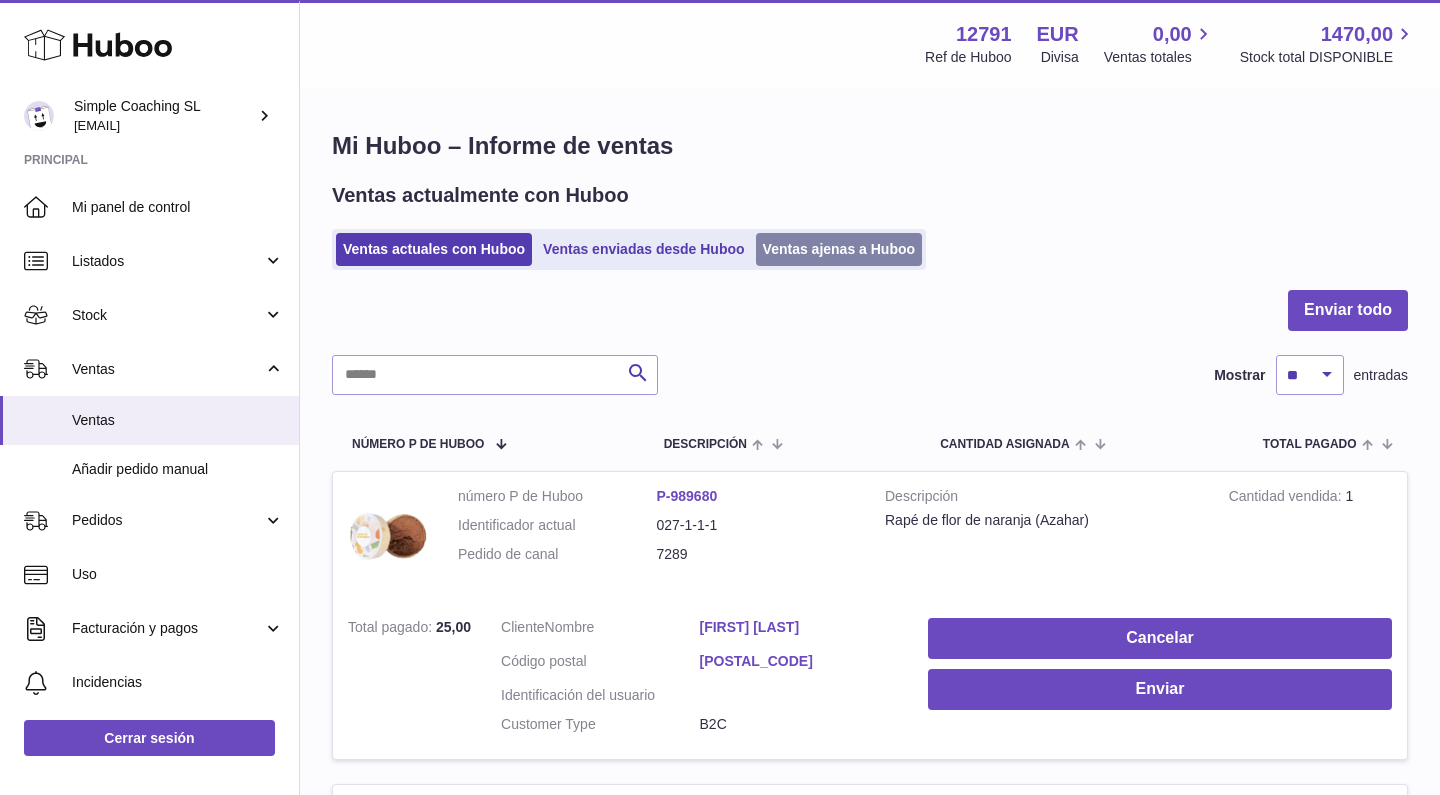 click on "Ventas ajenas a Huboo" at bounding box center [839, 249] 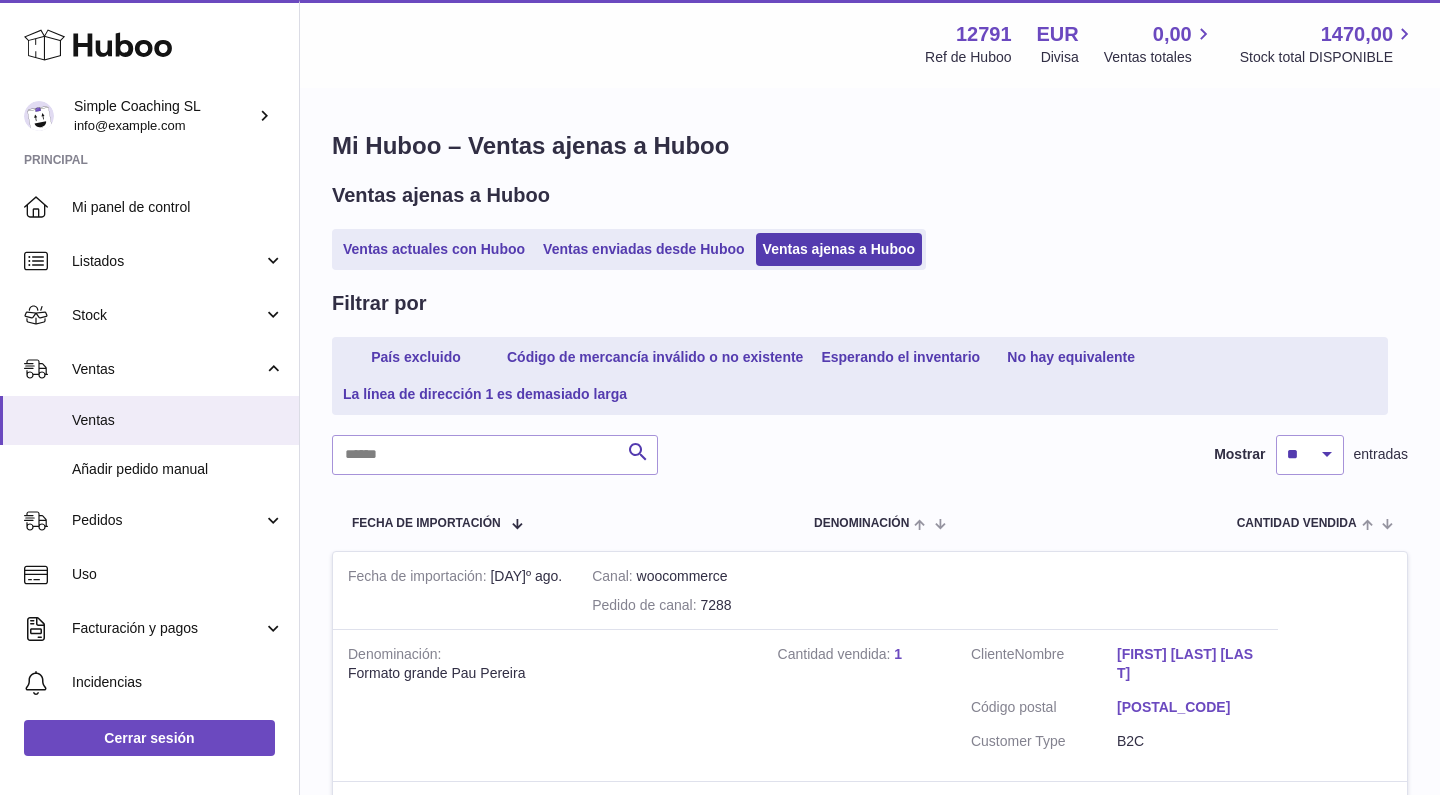 scroll, scrollTop: 0, scrollLeft: 0, axis: both 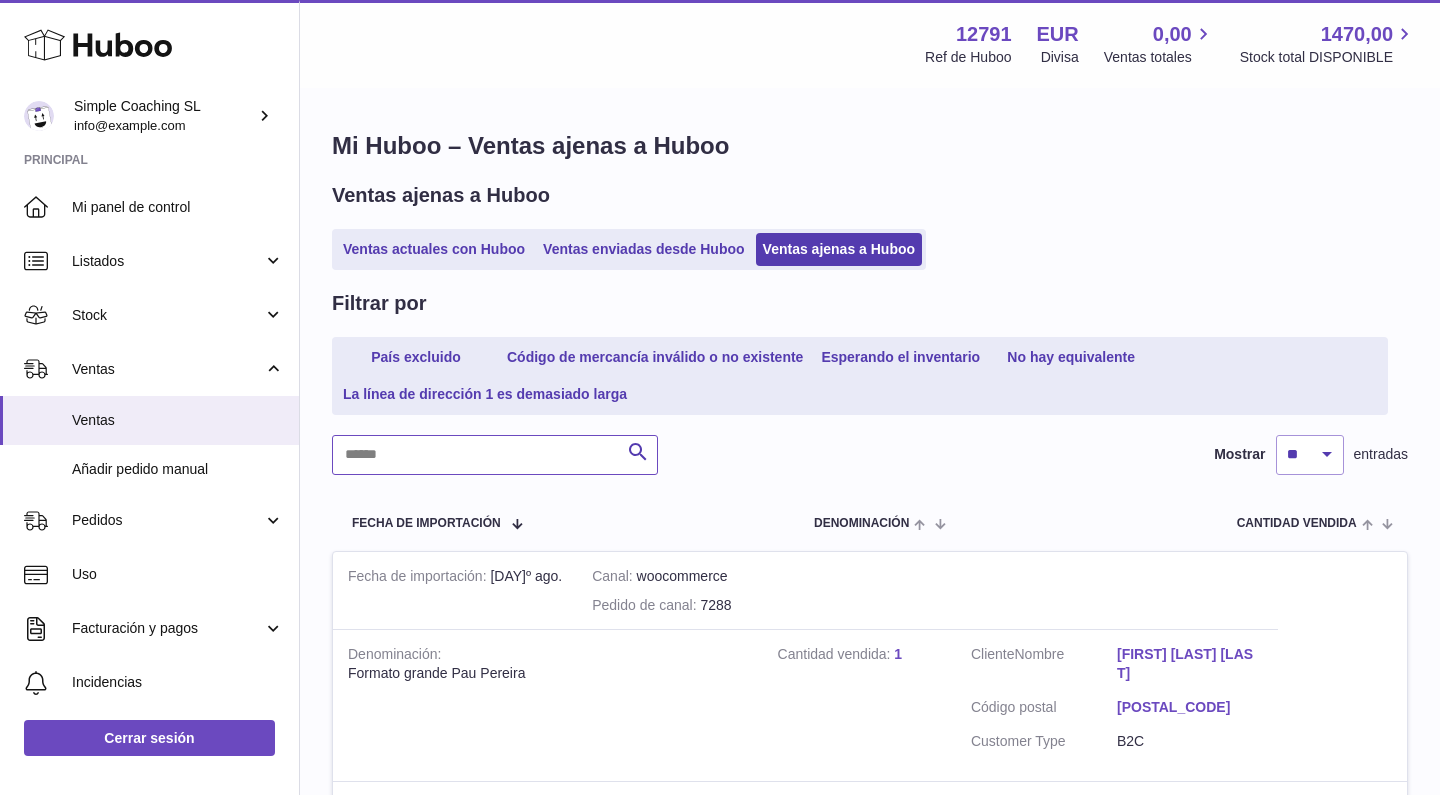 click at bounding box center [495, 455] 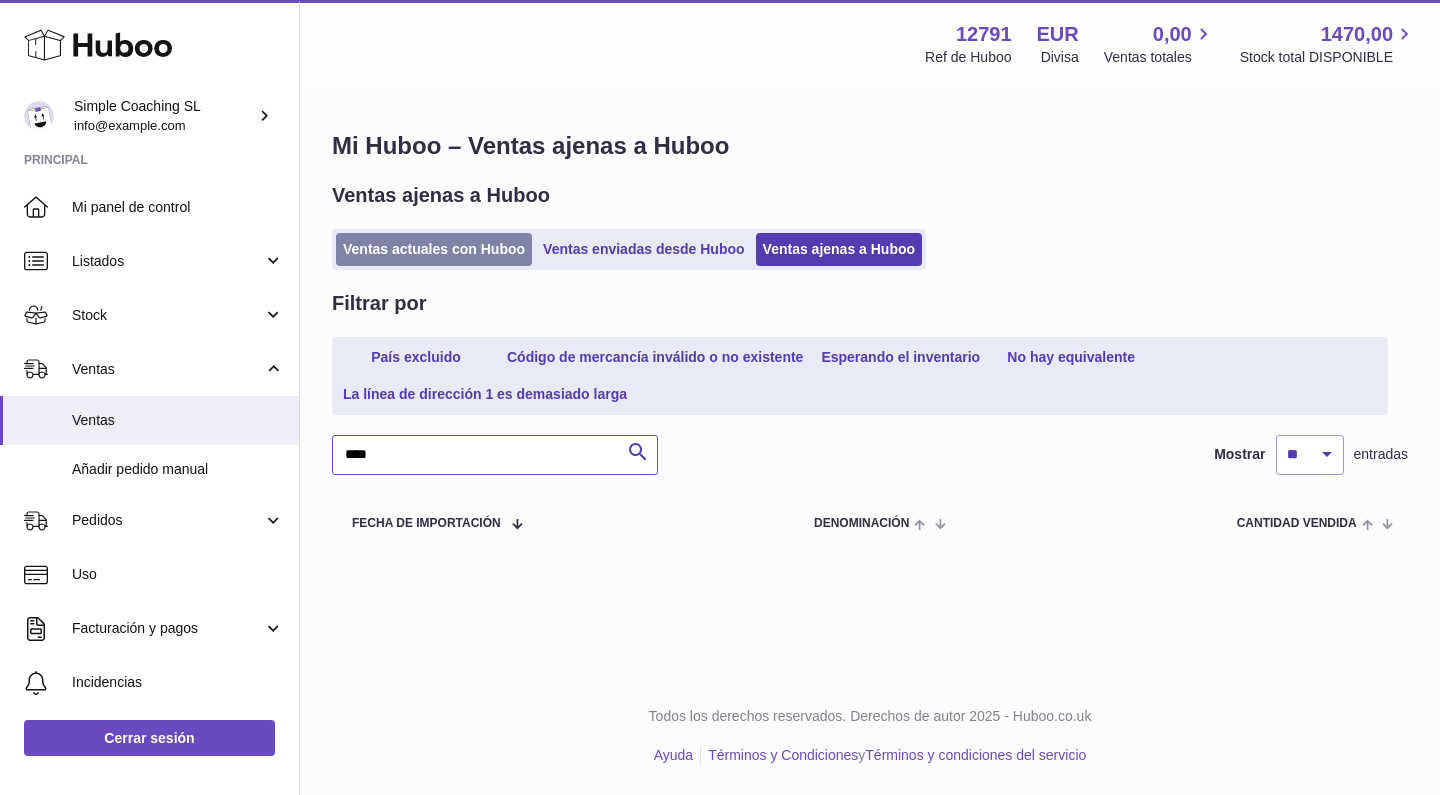 type on "****" 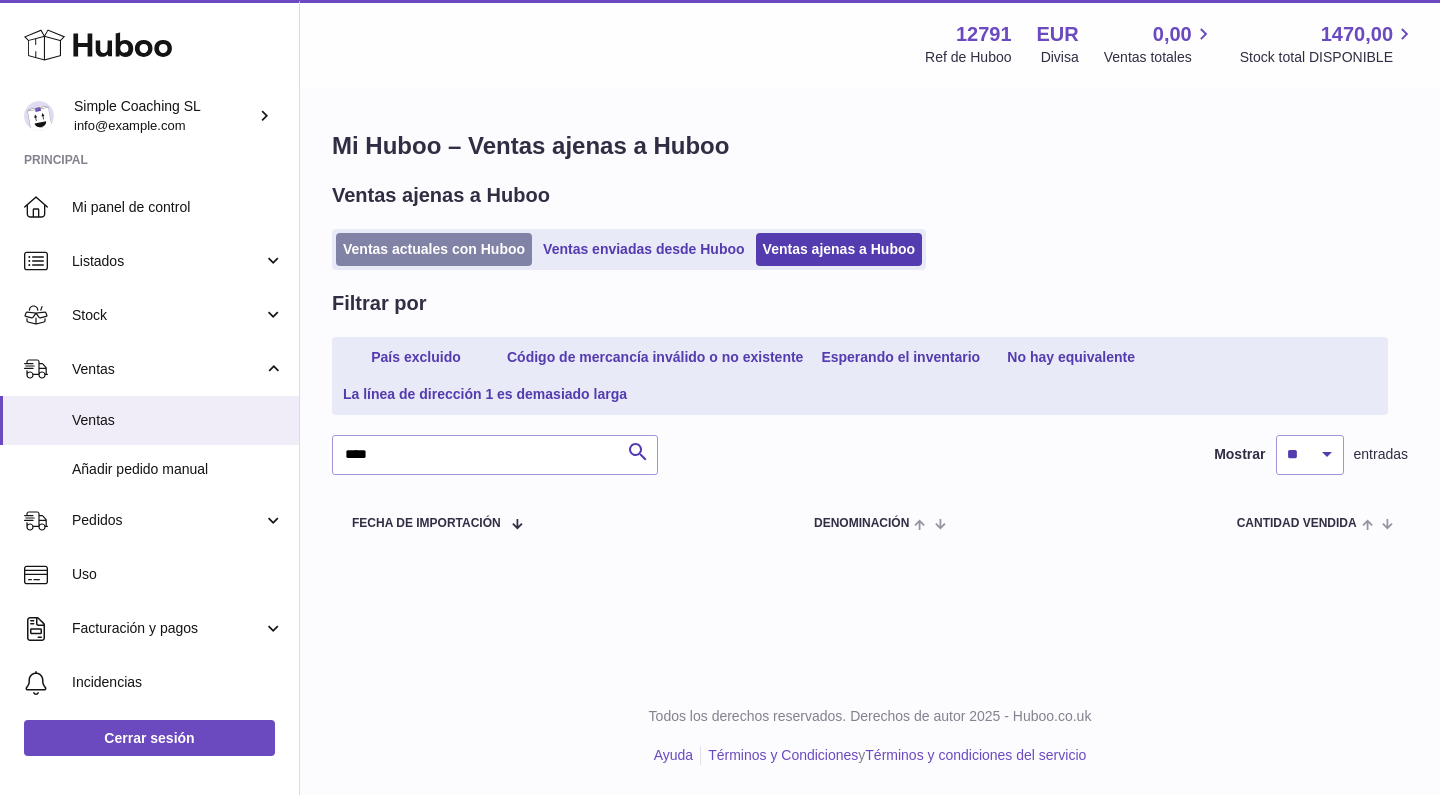 click on "Ventas actuales con Huboo" at bounding box center (434, 249) 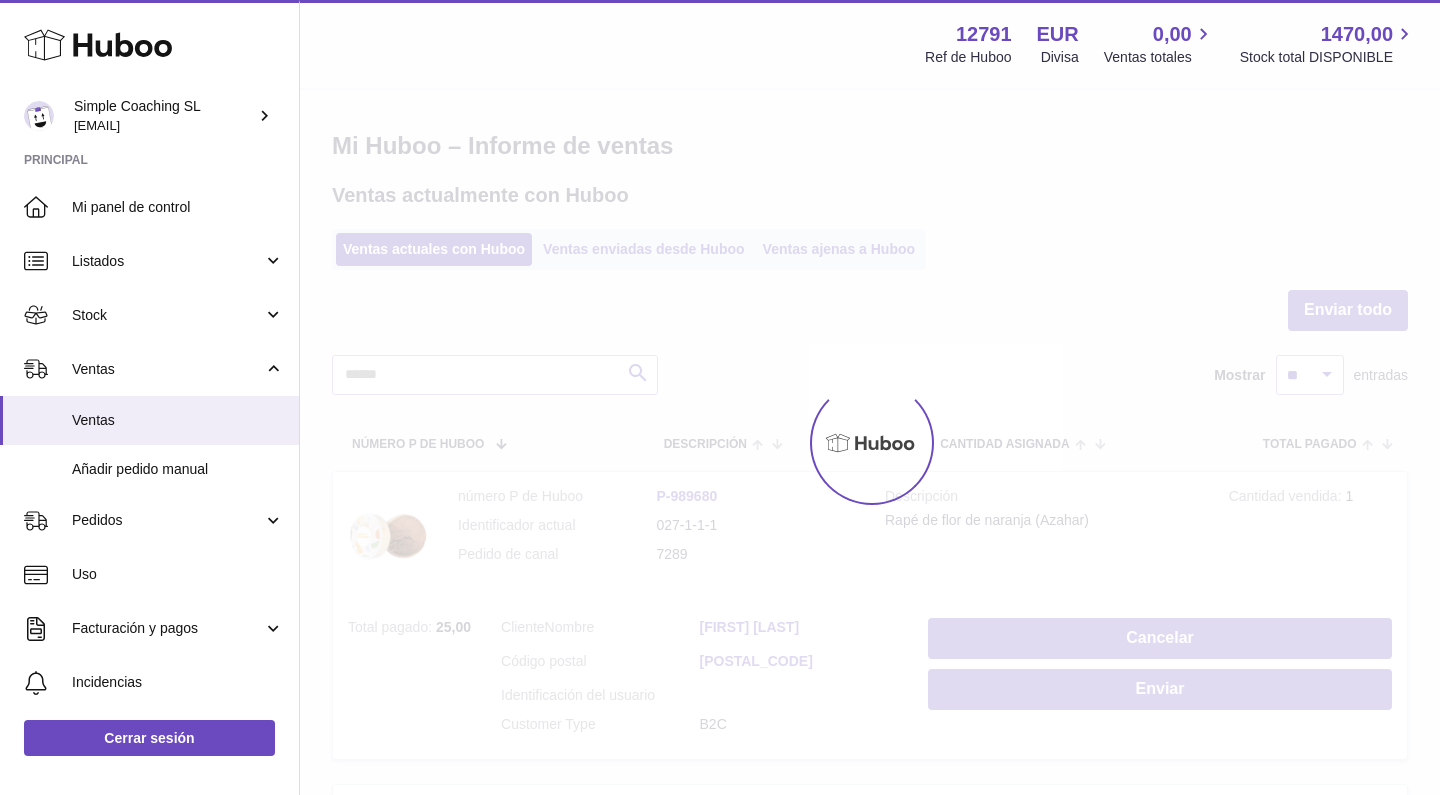 scroll, scrollTop: 0, scrollLeft: 0, axis: both 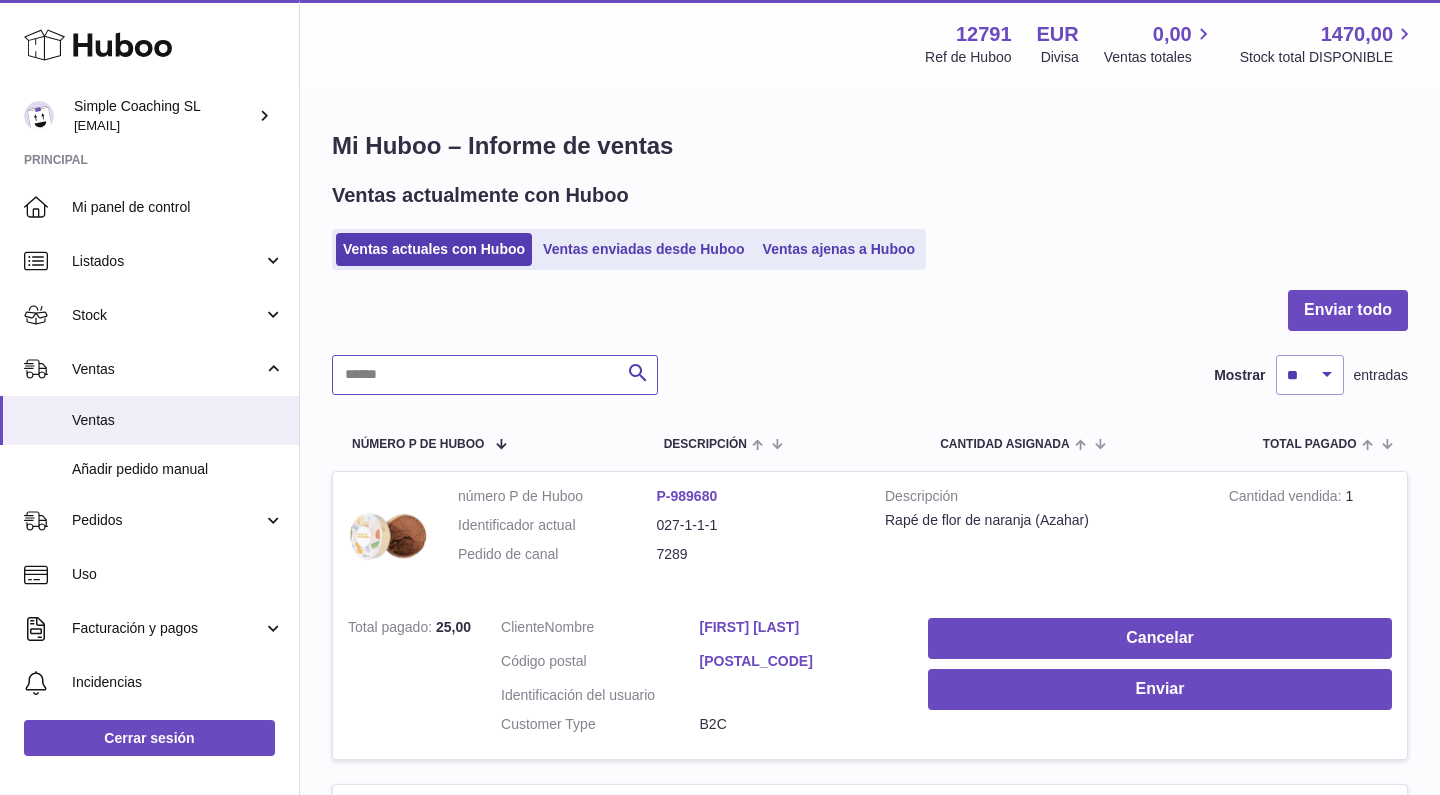 click at bounding box center (495, 375) 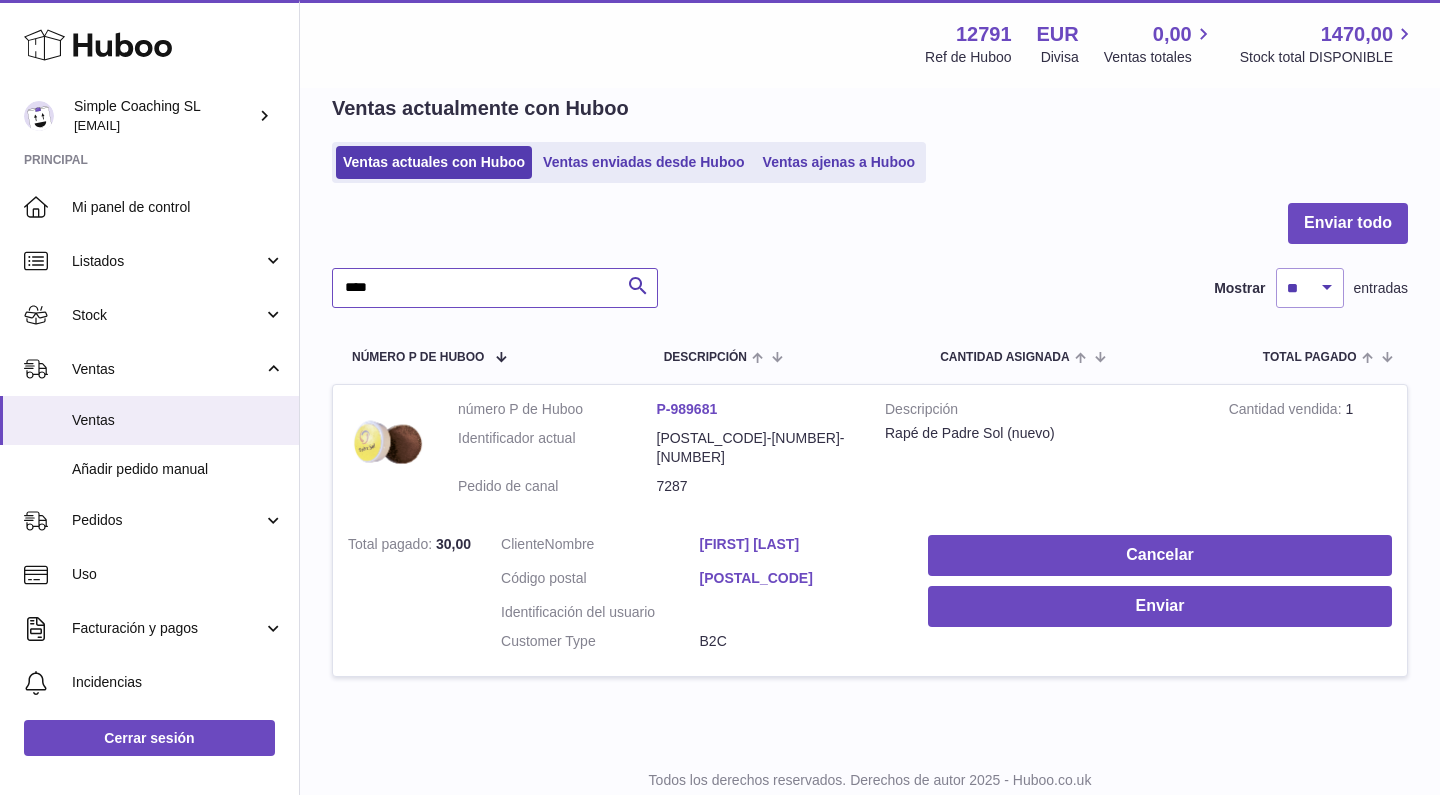 scroll, scrollTop: 90, scrollLeft: 0, axis: vertical 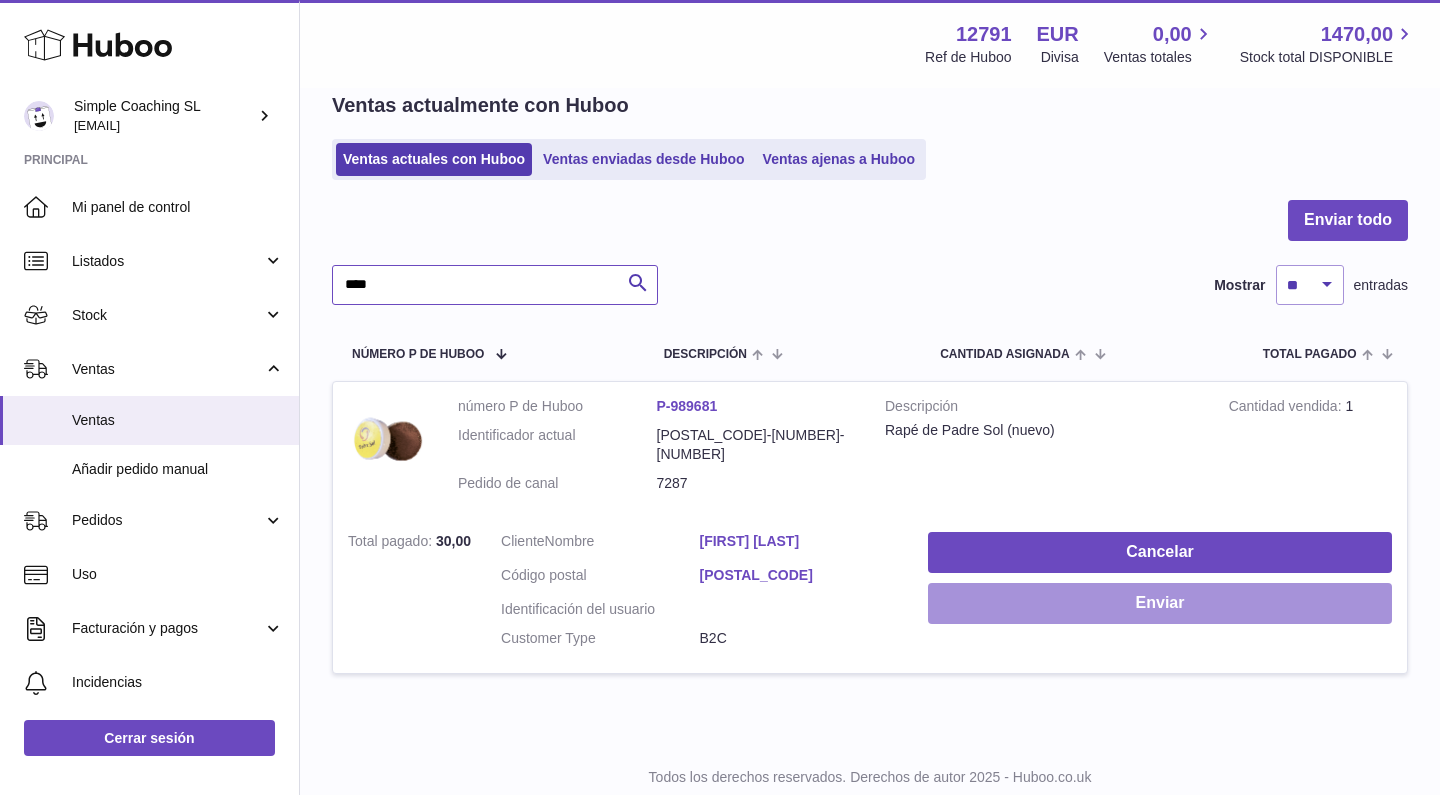 type on "****" 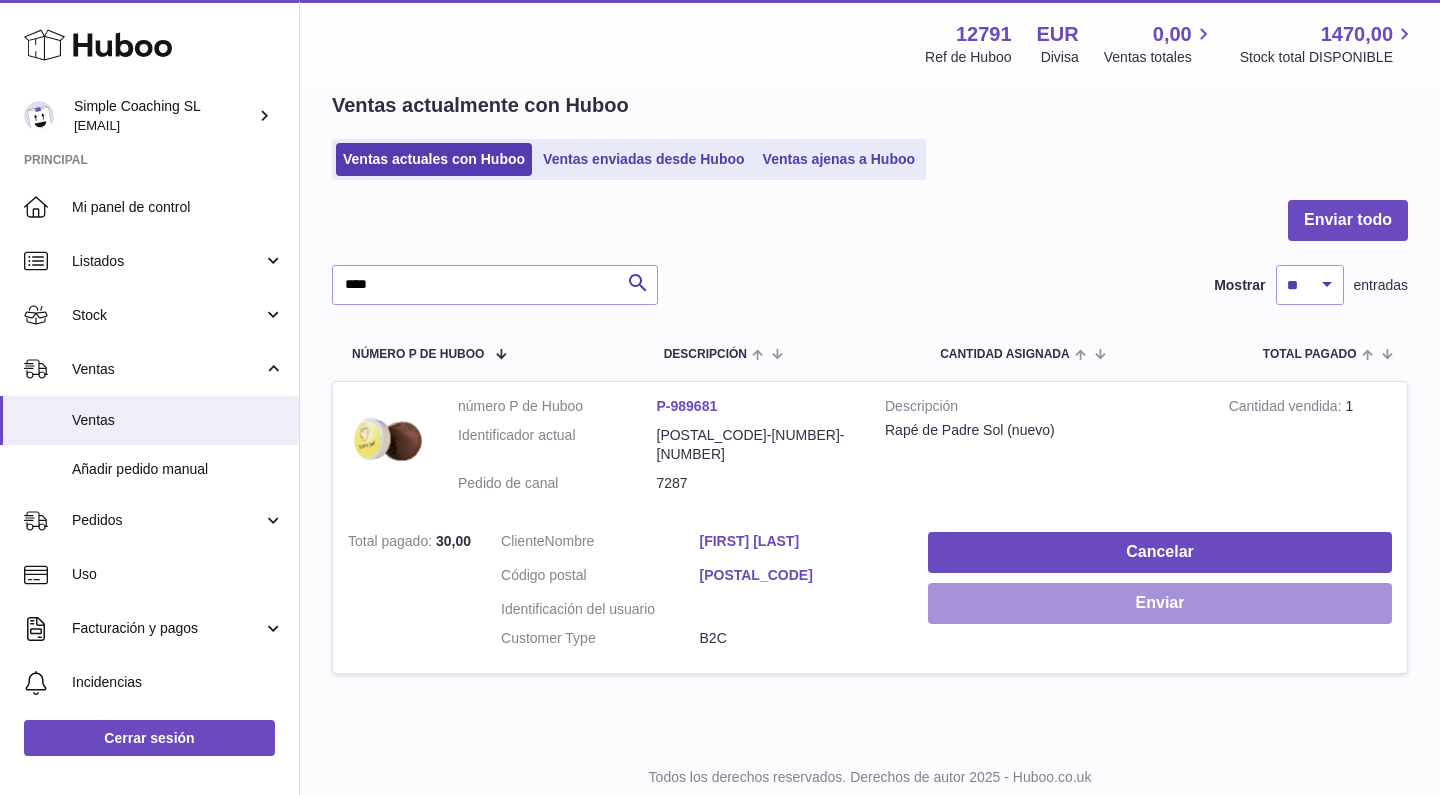click on "Enviar" at bounding box center [1160, 603] 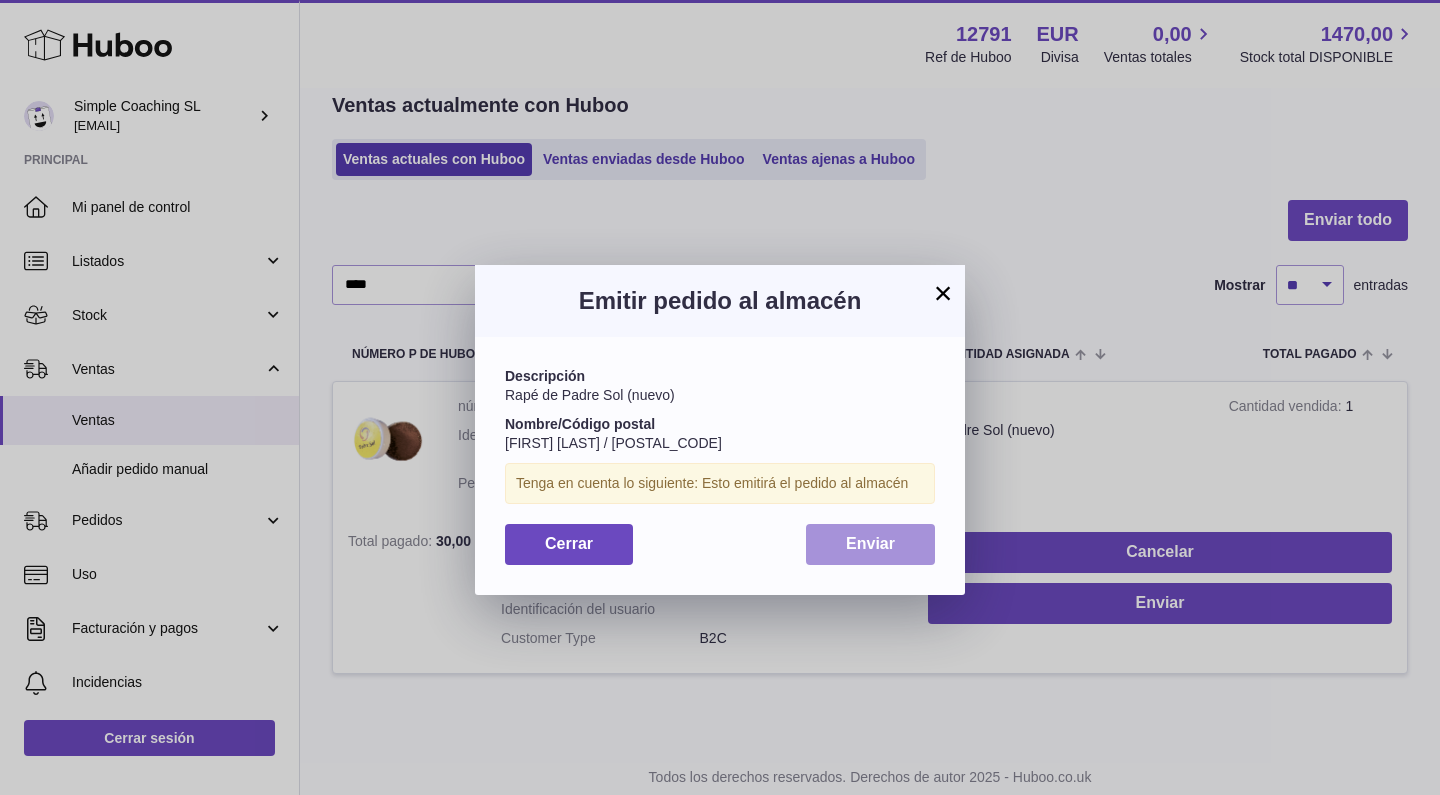 click on "Enviar" at bounding box center (870, 543) 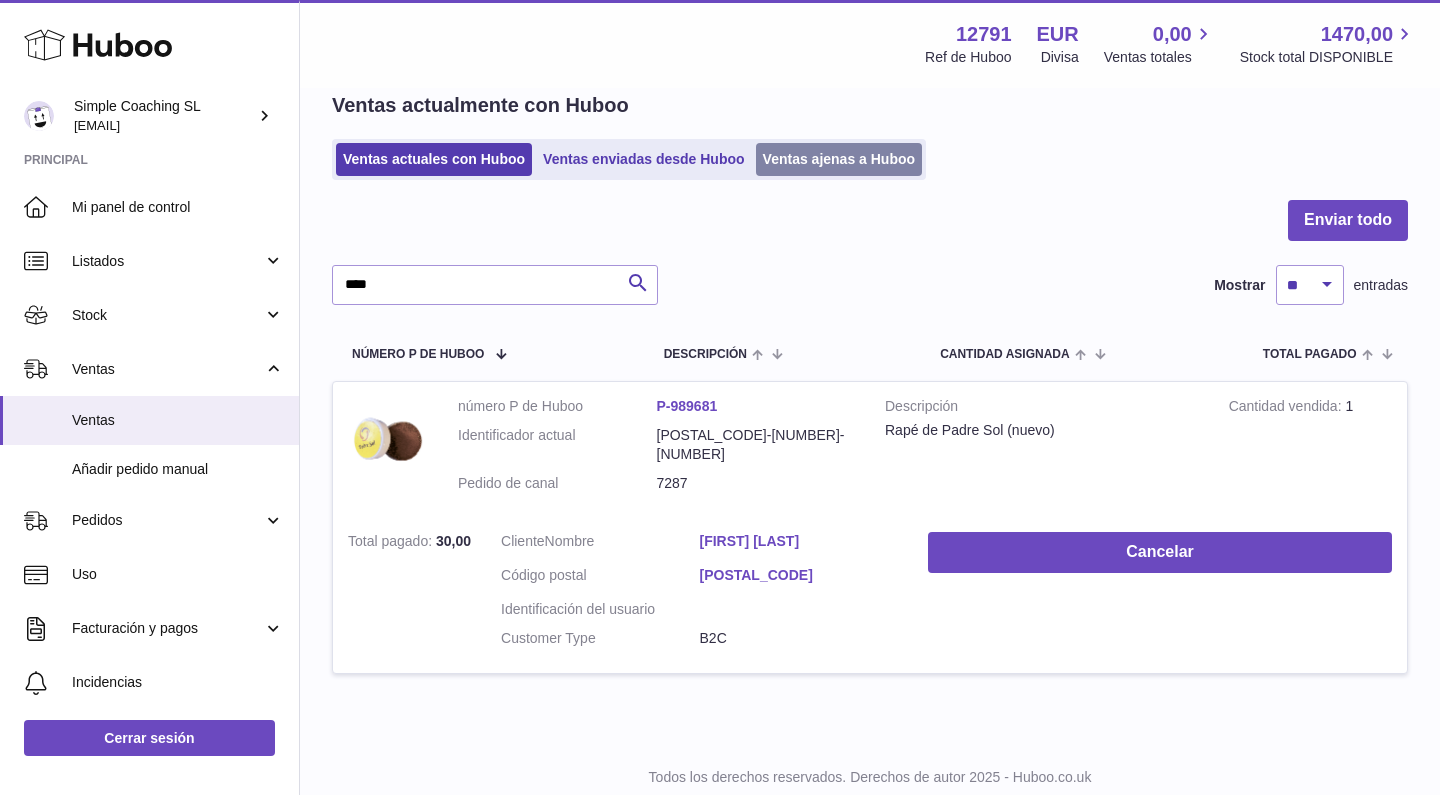 click on "Ventas ajenas a Huboo" at bounding box center [839, 159] 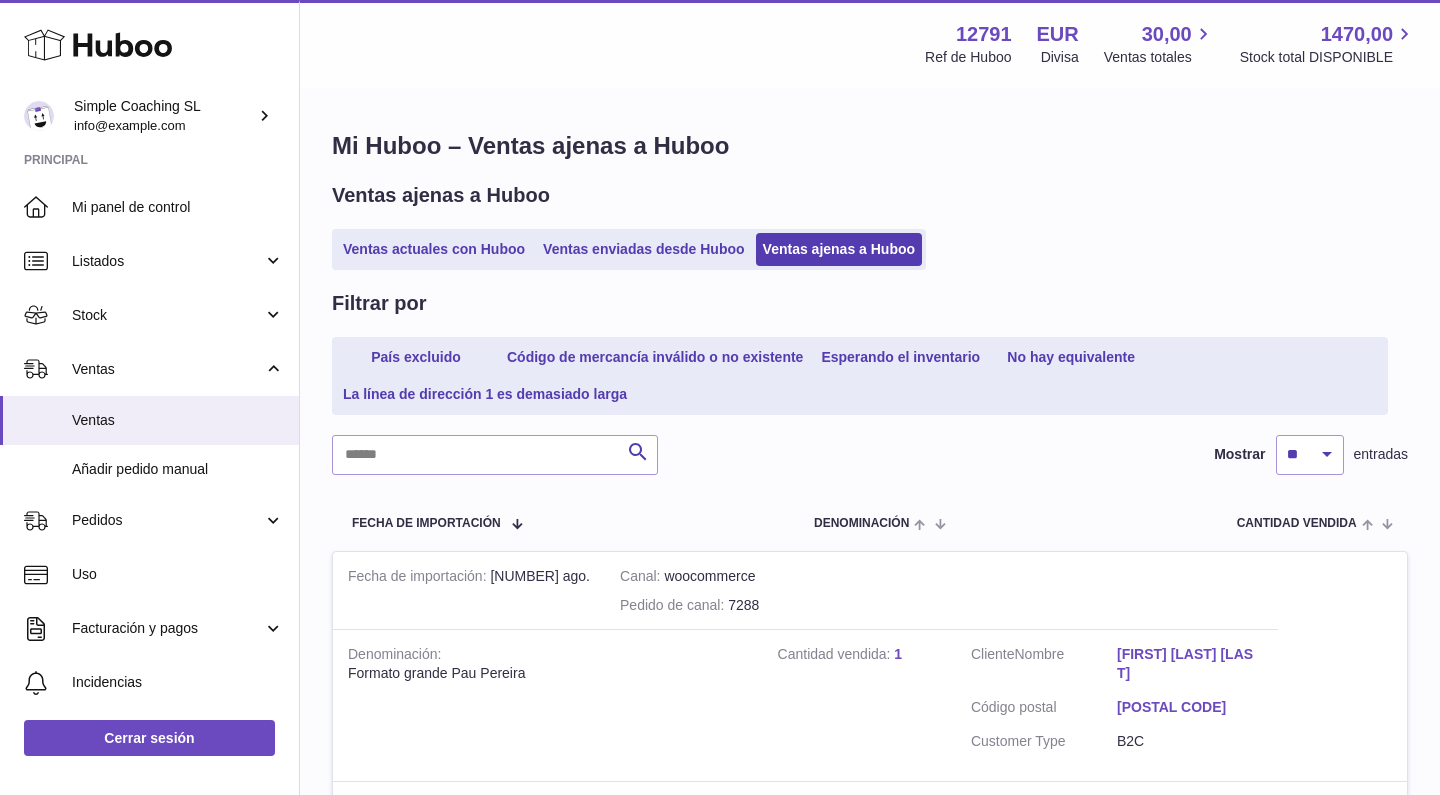 scroll, scrollTop: 0, scrollLeft: 0, axis: both 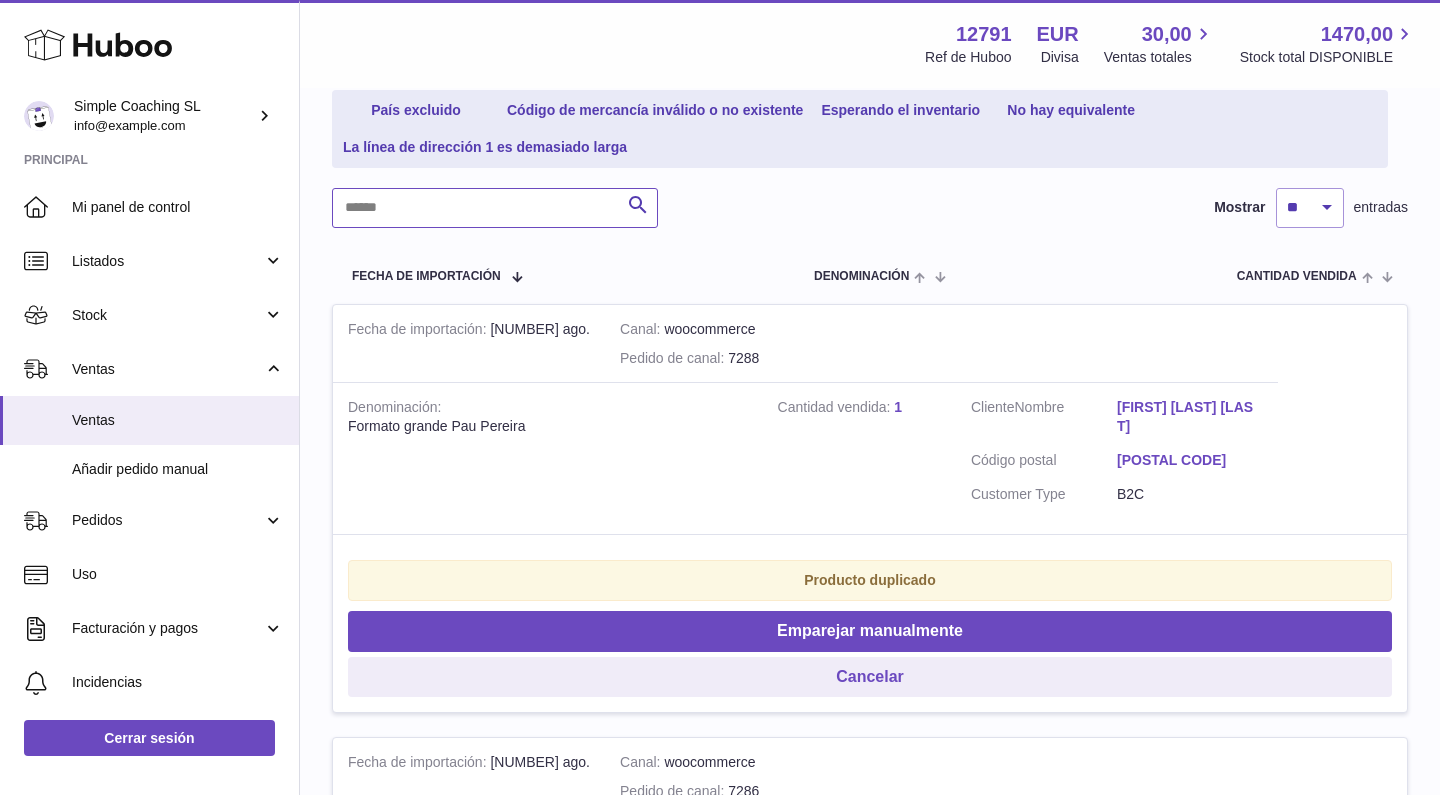 click at bounding box center [495, 208] 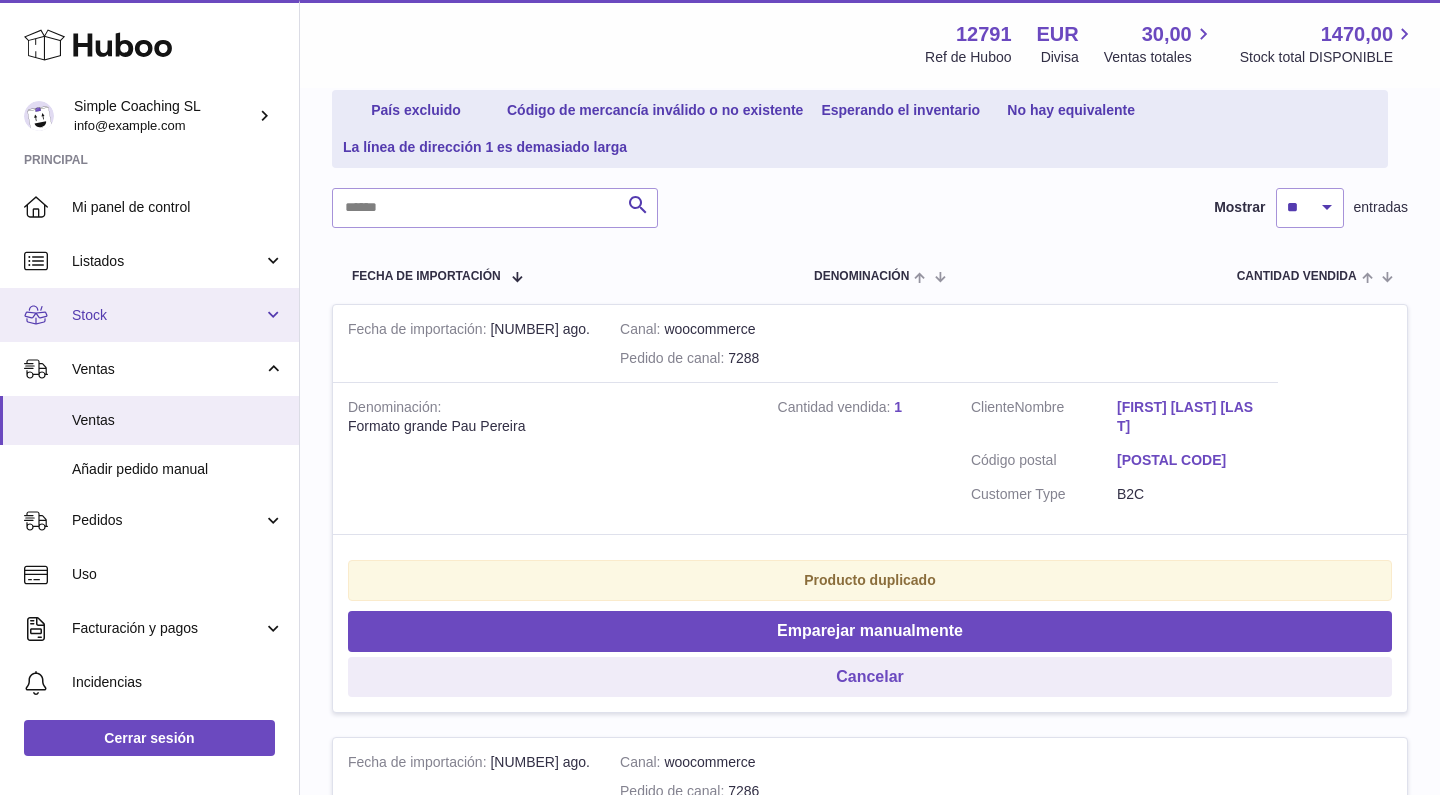 click on "Stock" at bounding box center [149, 315] 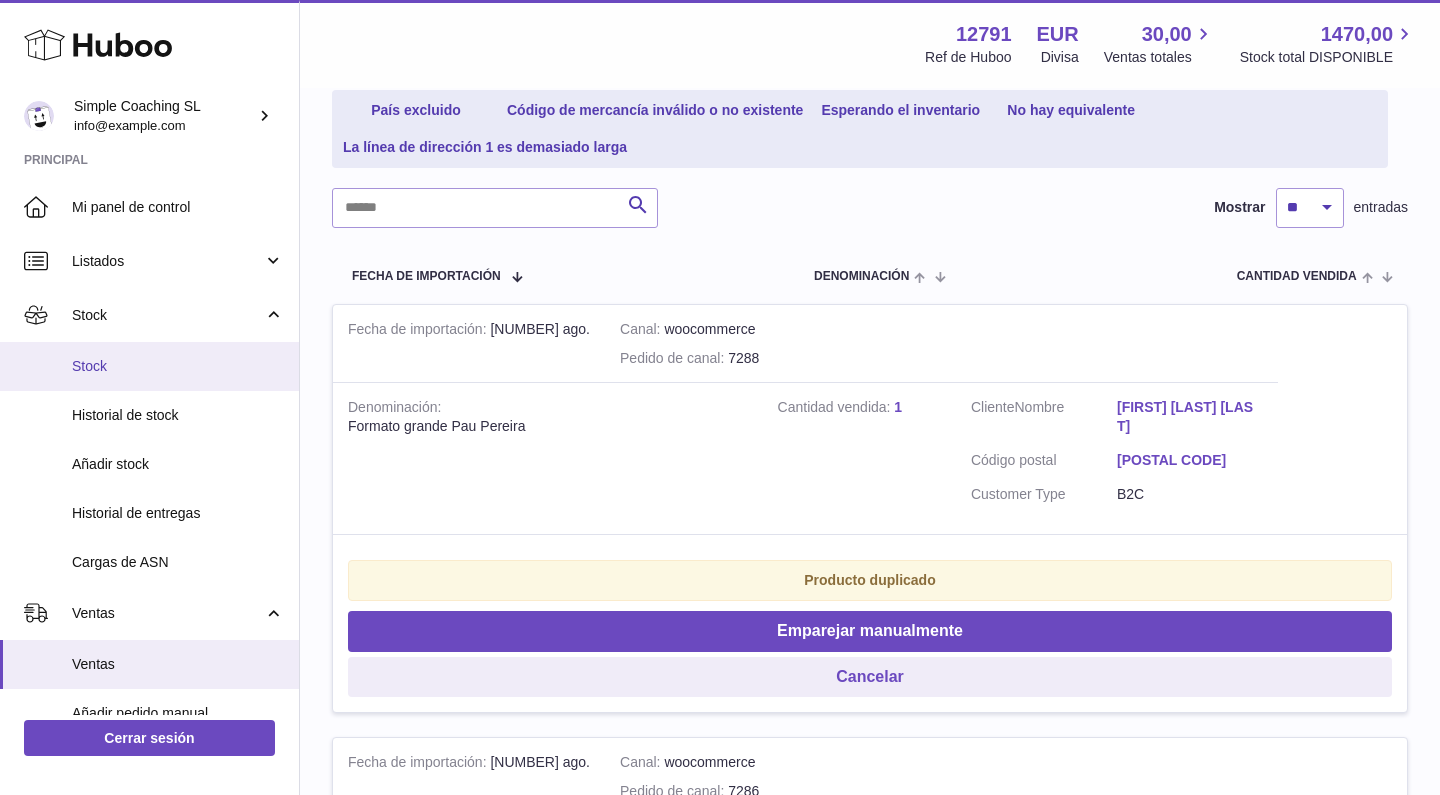 click on "Stock" at bounding box center [178, 366] 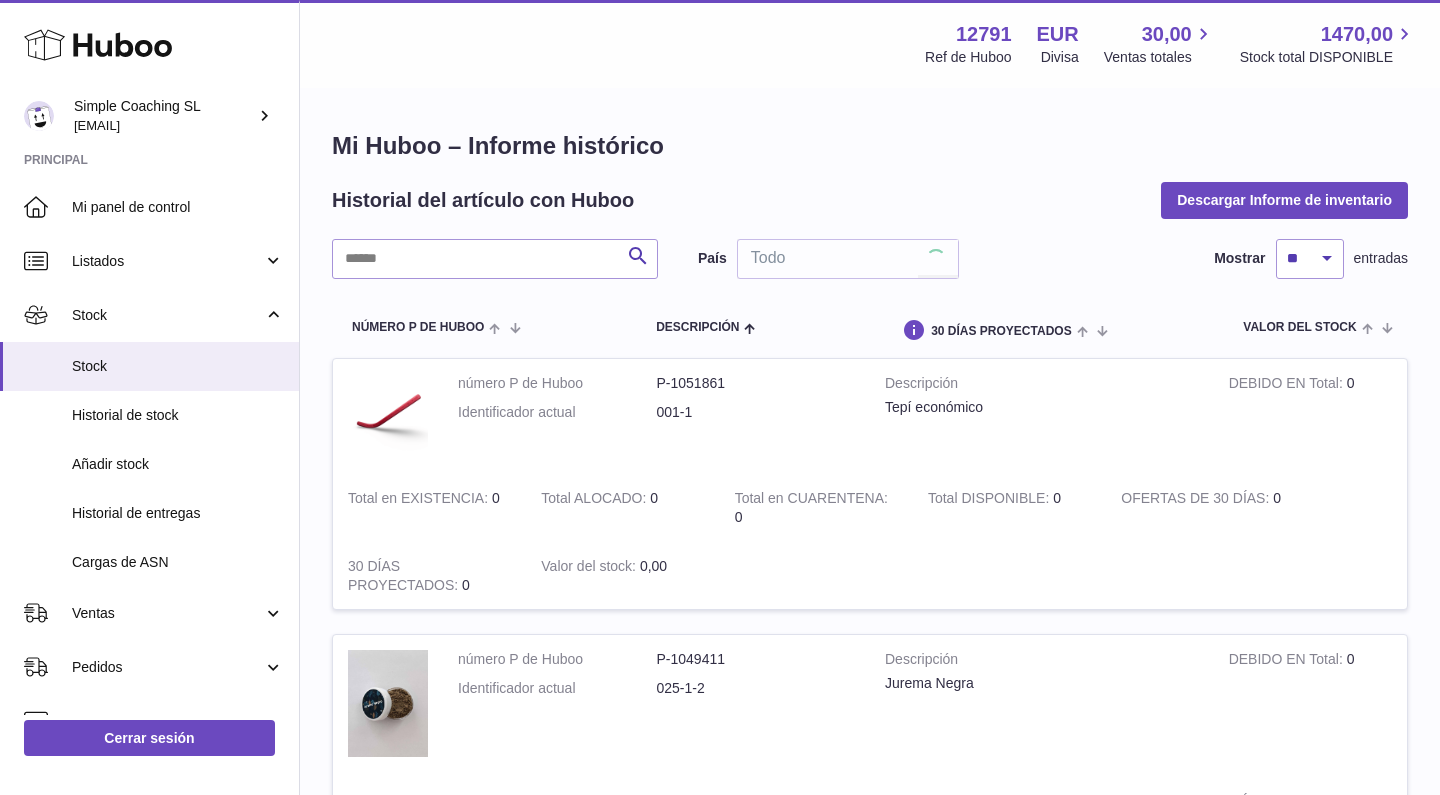scroll, scrollTop: 0, scrollLeft: 0, axis: both 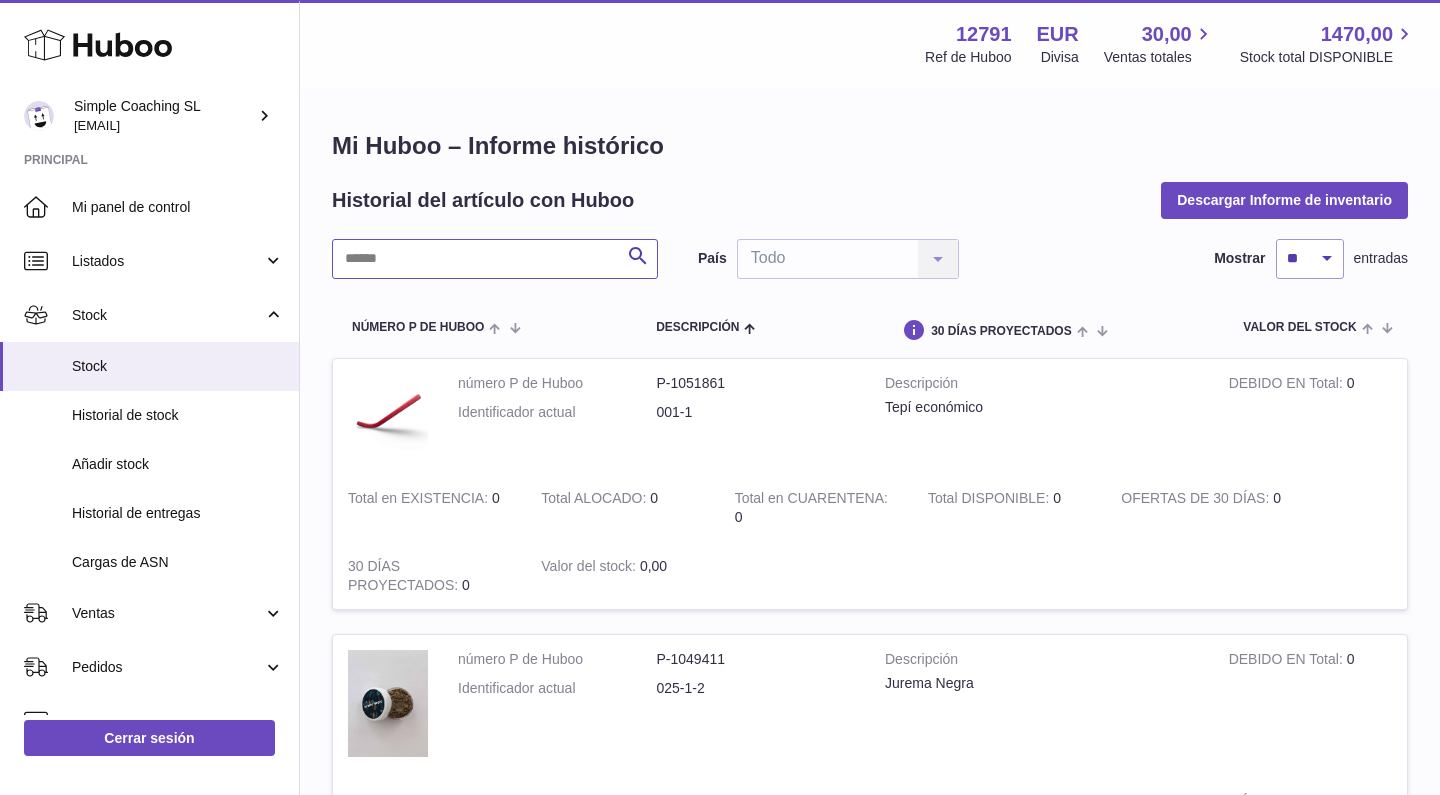 click at bounding box center (495, 259) 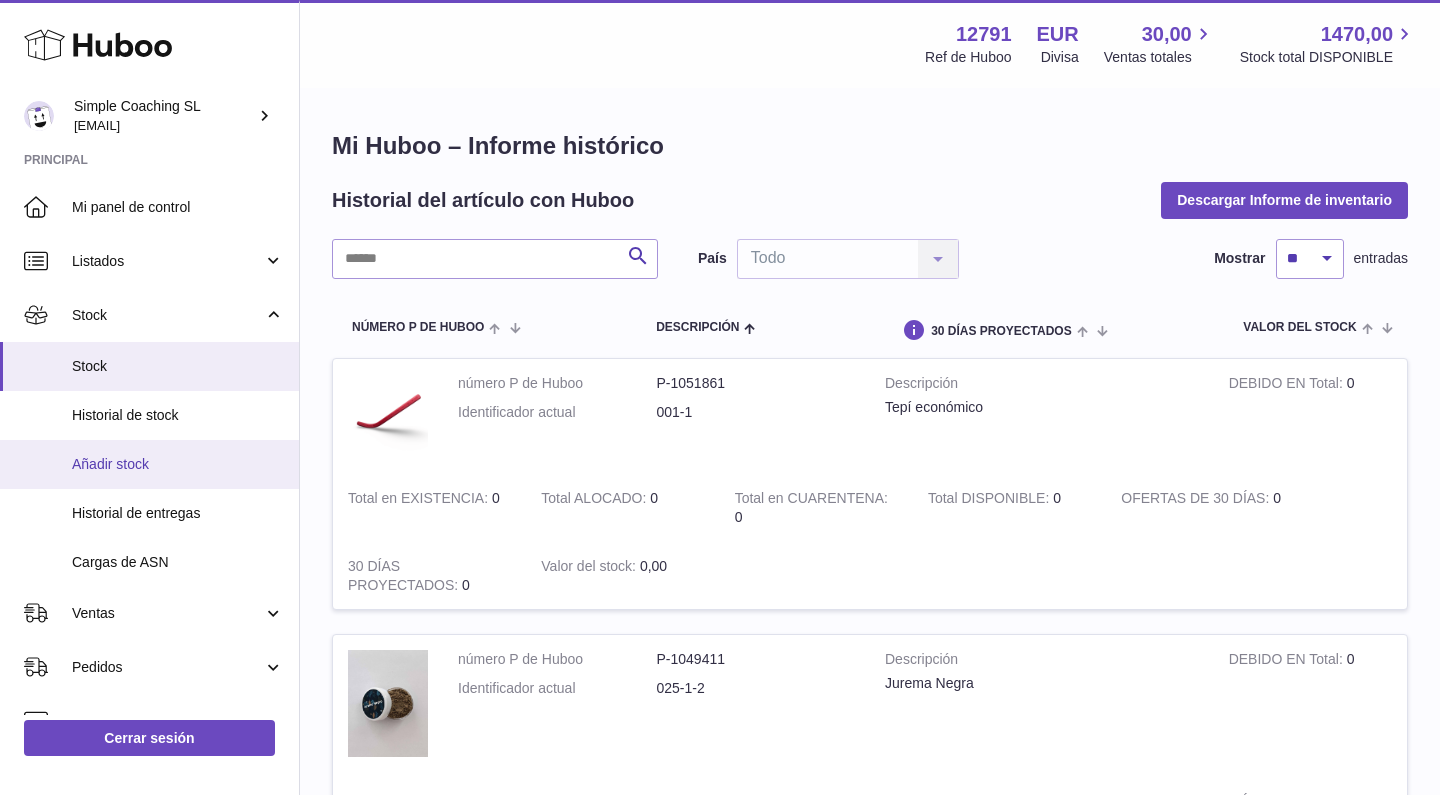 click on "Añadir stock" at bounding box center (178, 464) 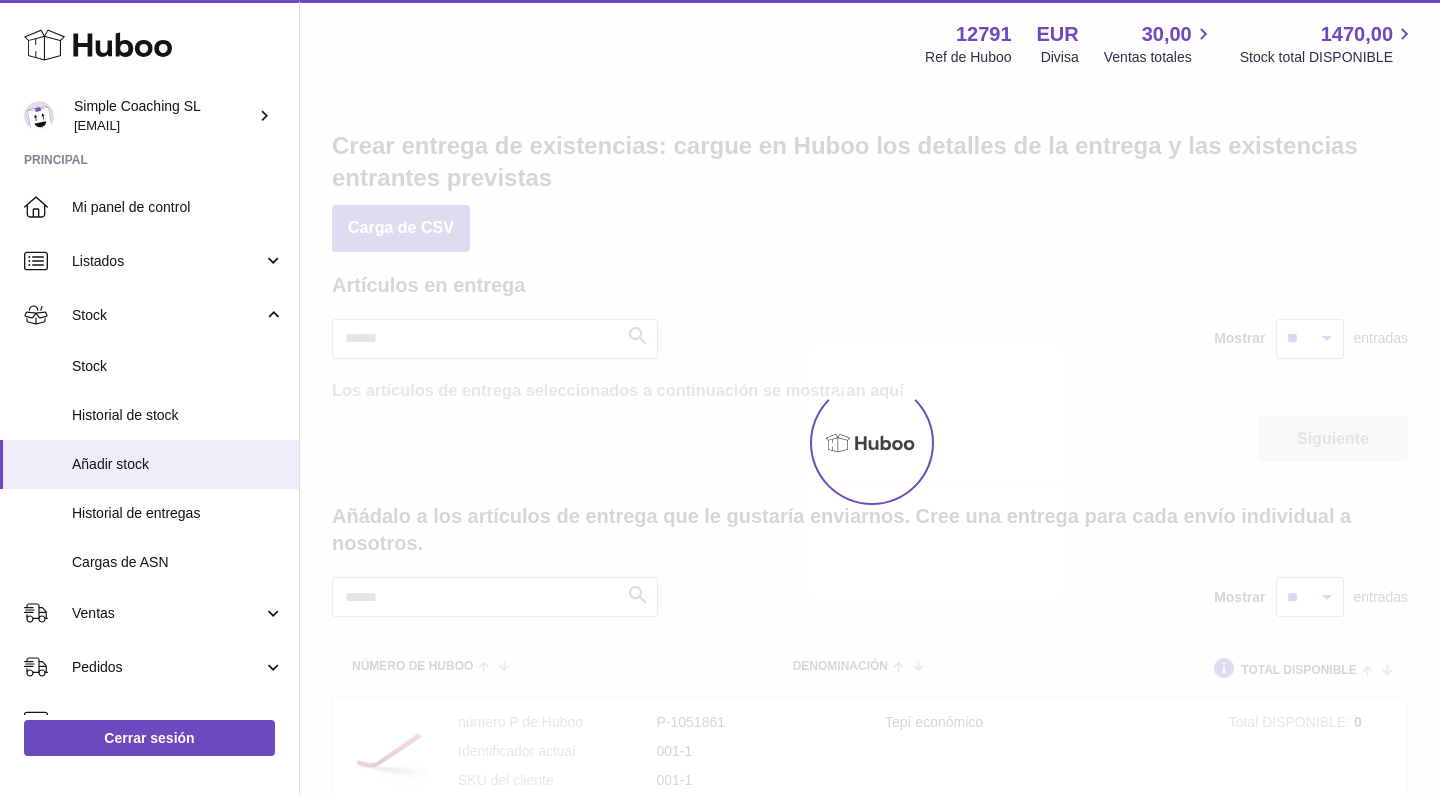 scroll, scrollTop: 0, scrollLeft: 0, axis: both 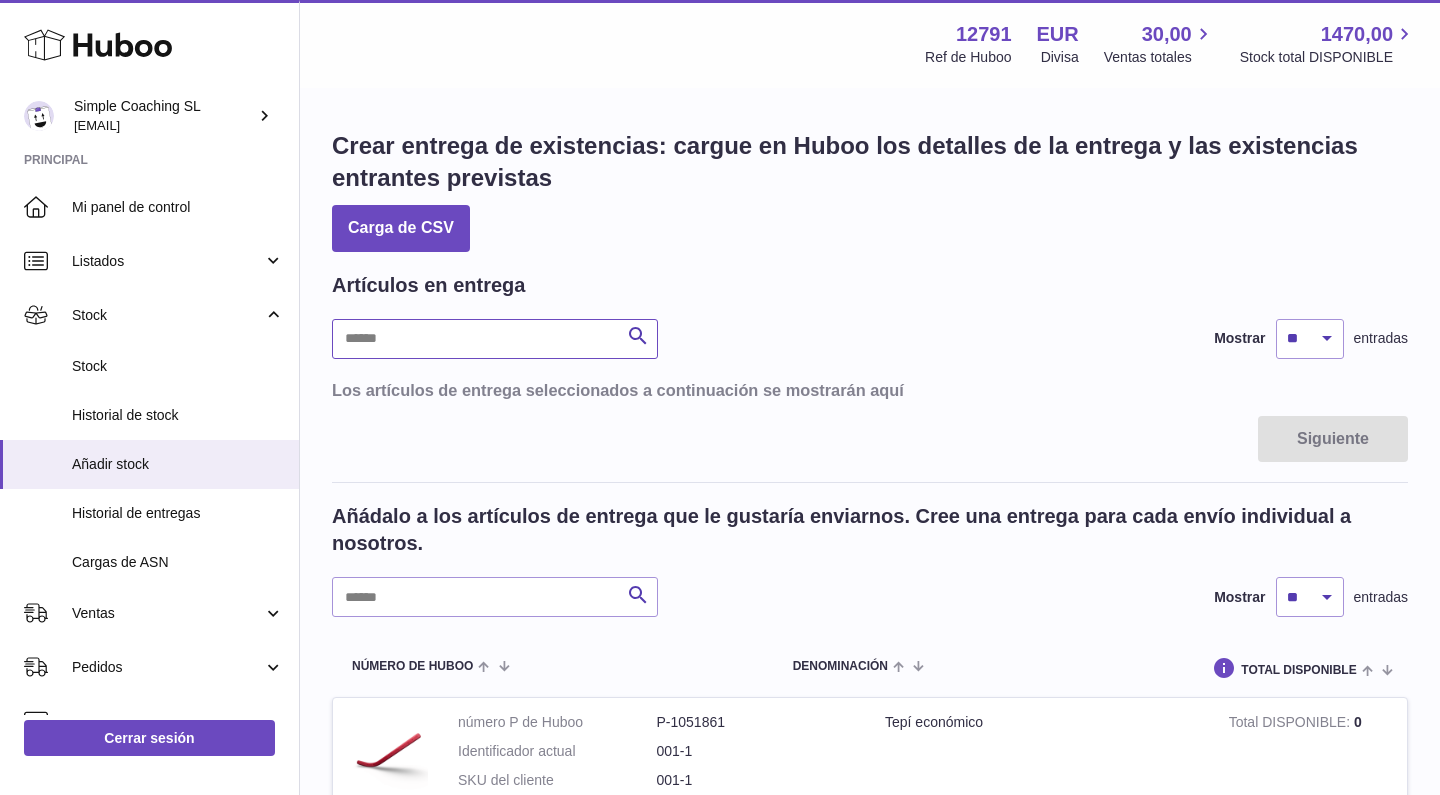 click at bounding box center [495, 339] 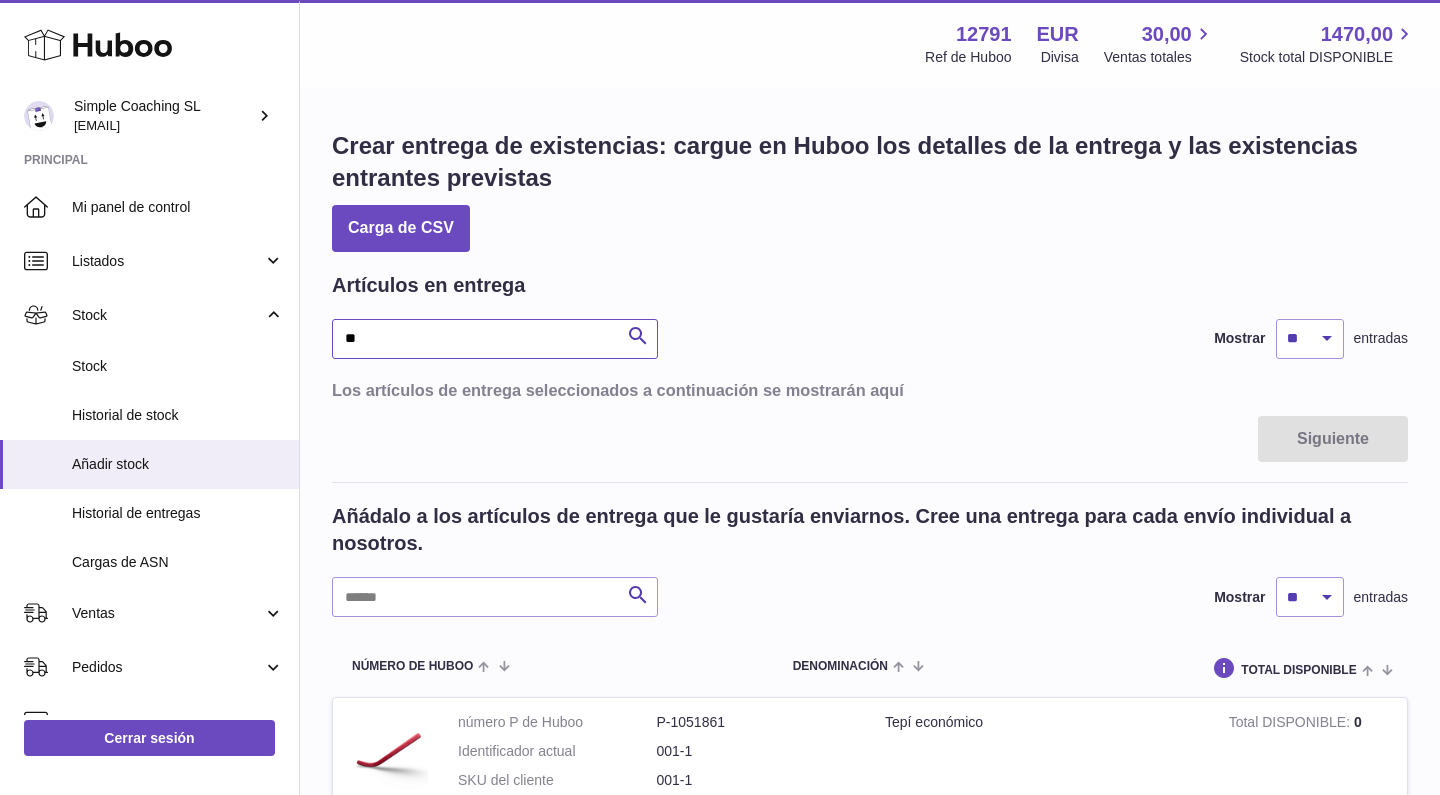 type on "*" 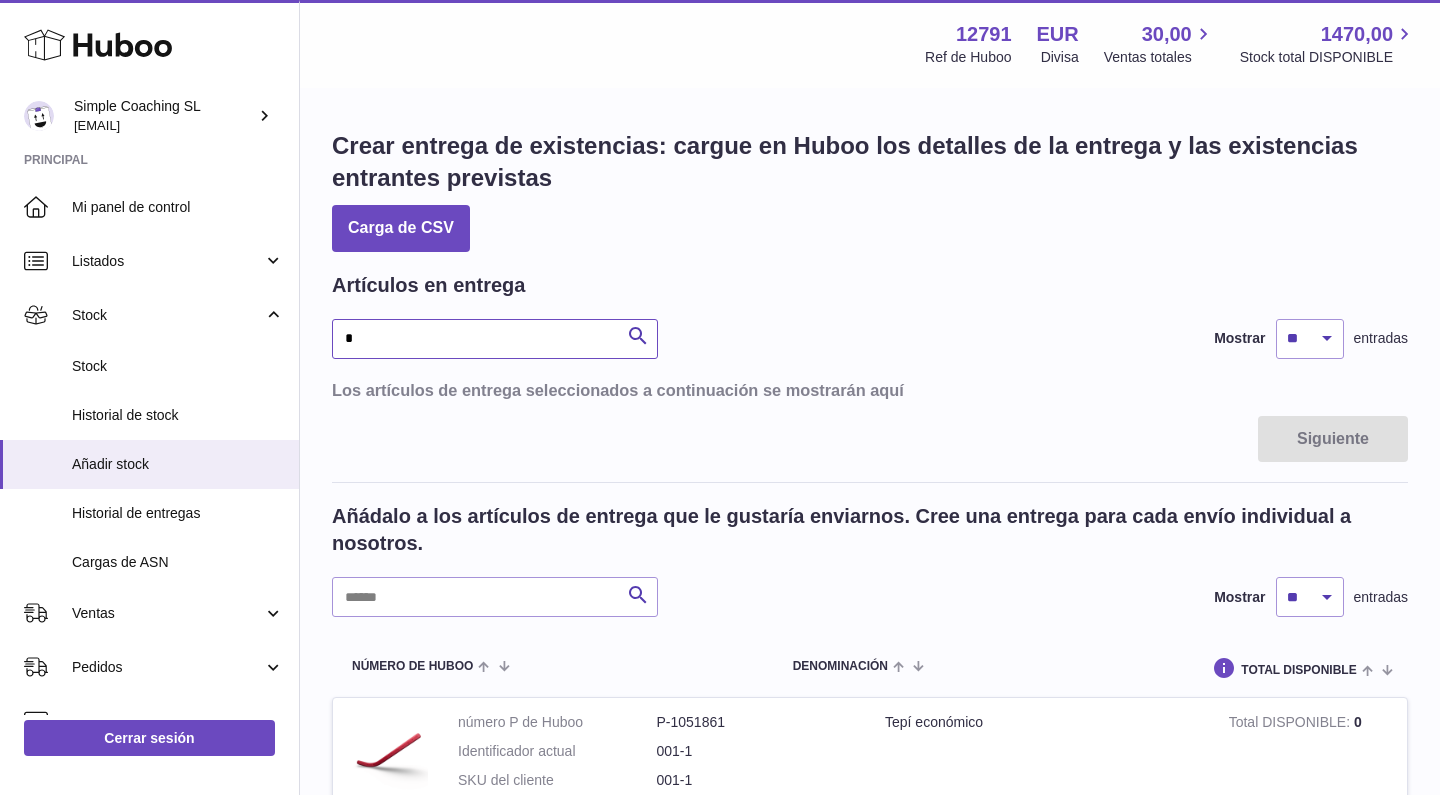 type 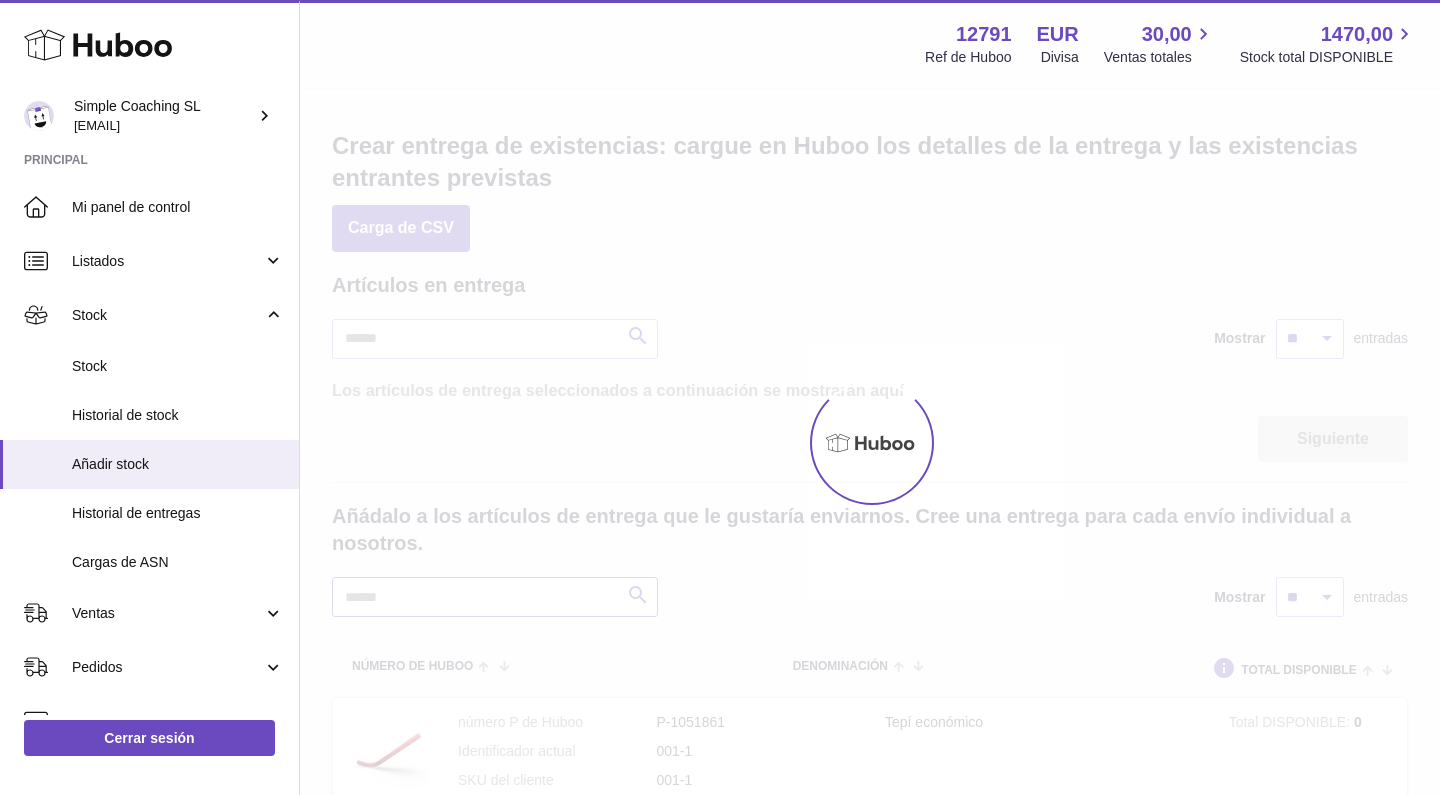 click at bounding box center [495, 597] 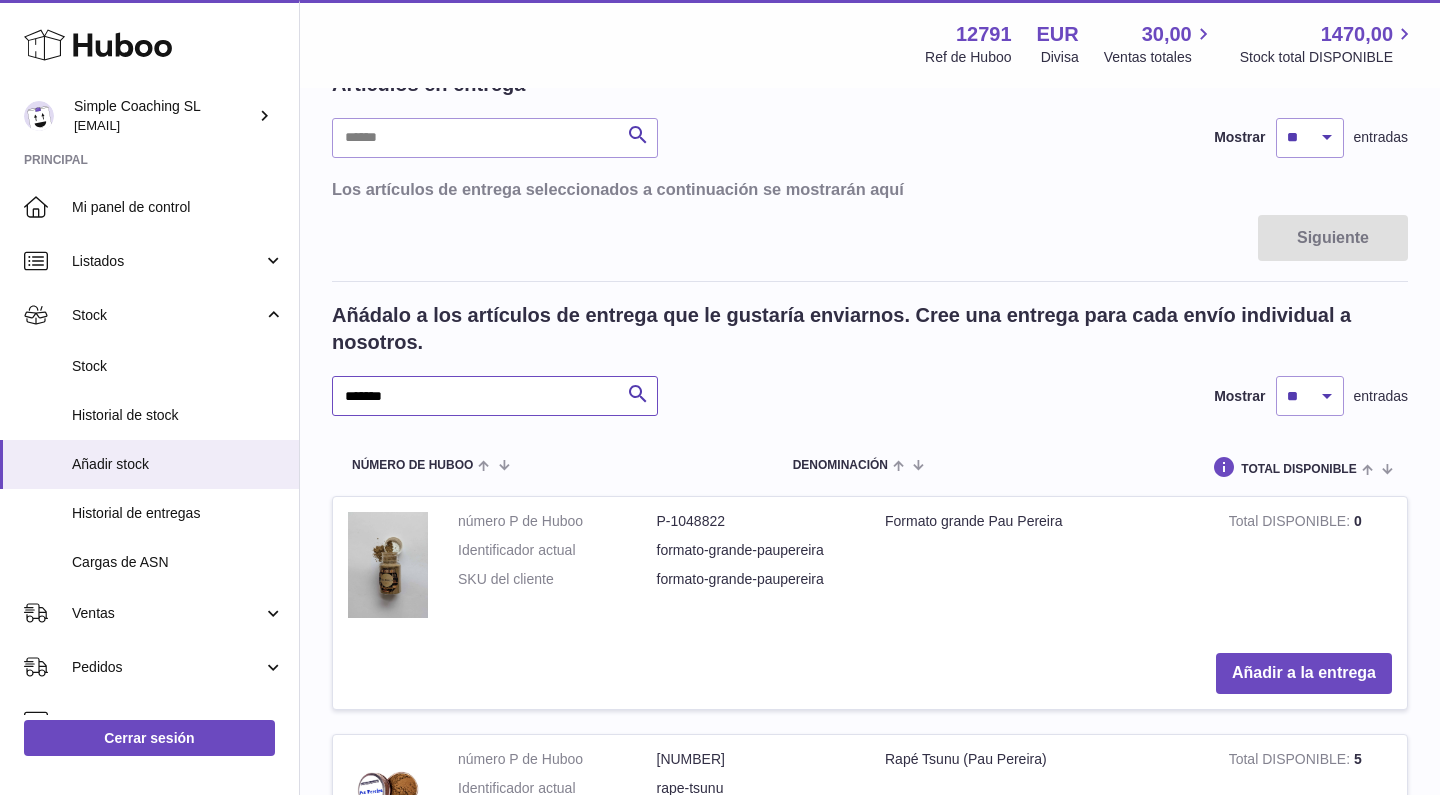 scroll, scrollTop: 249, scrollLeft: 0, axis: vertical 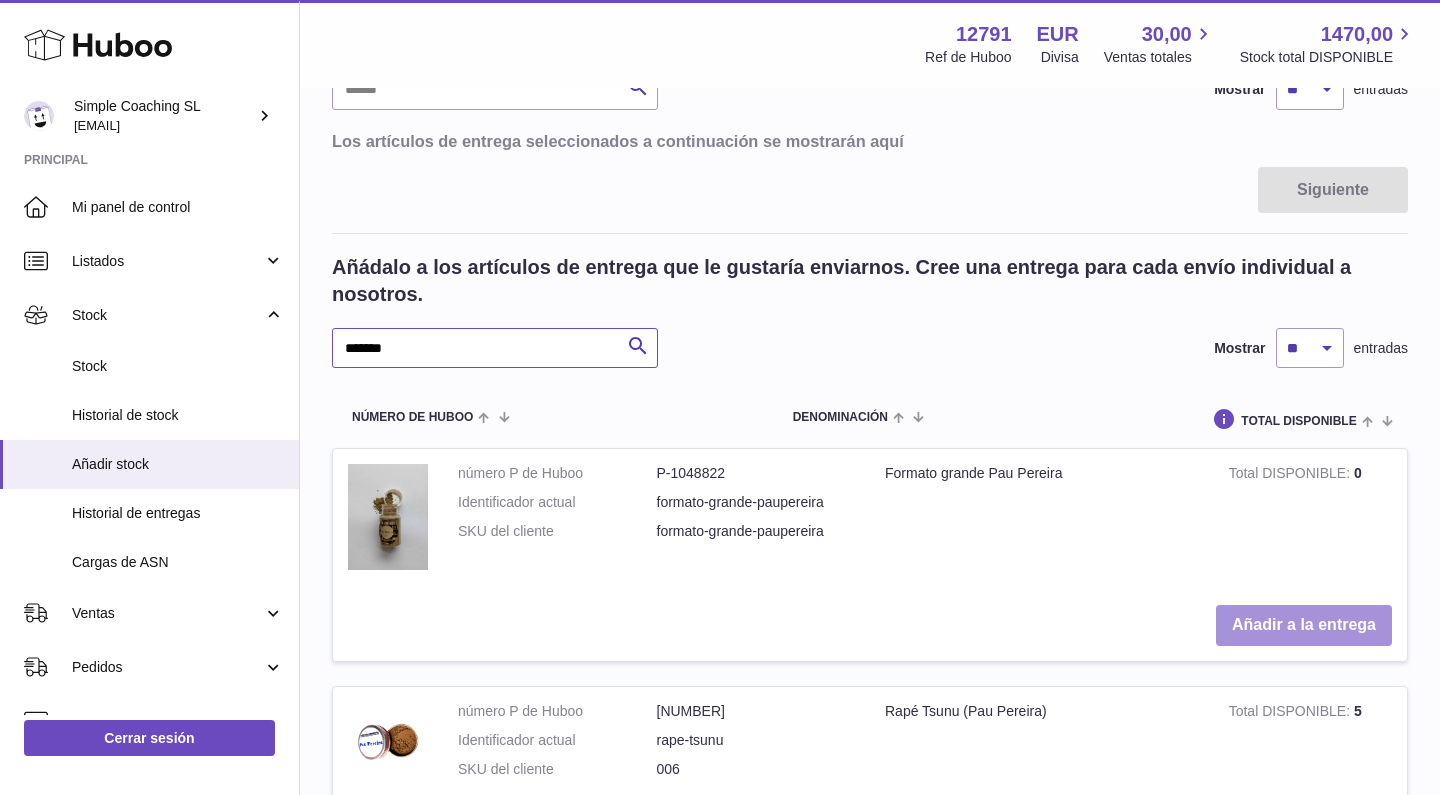 type on "*******" 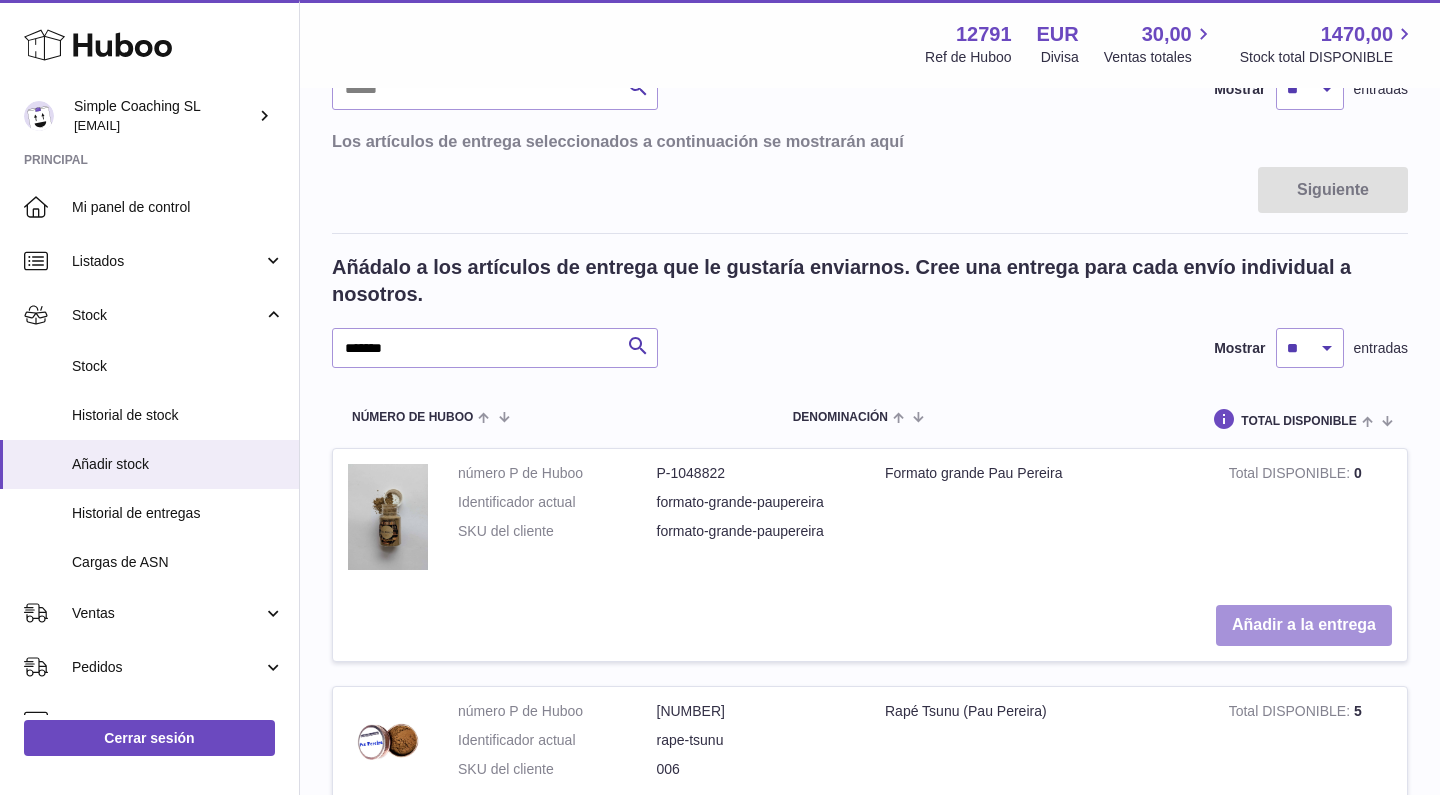 click on "Añadir a la entrega" at bounding box center [1304, 625] 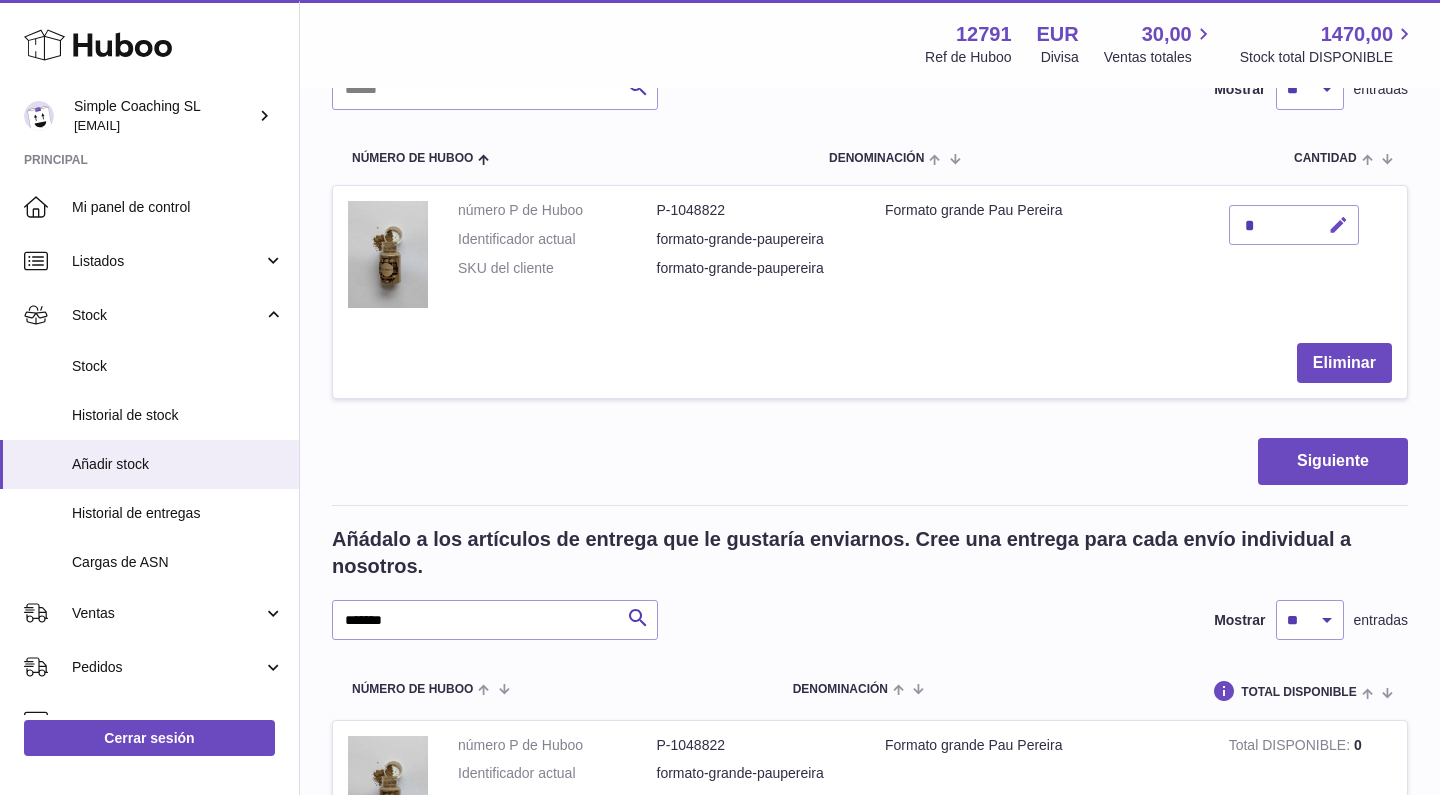 click at bounding box center (1338, 225) 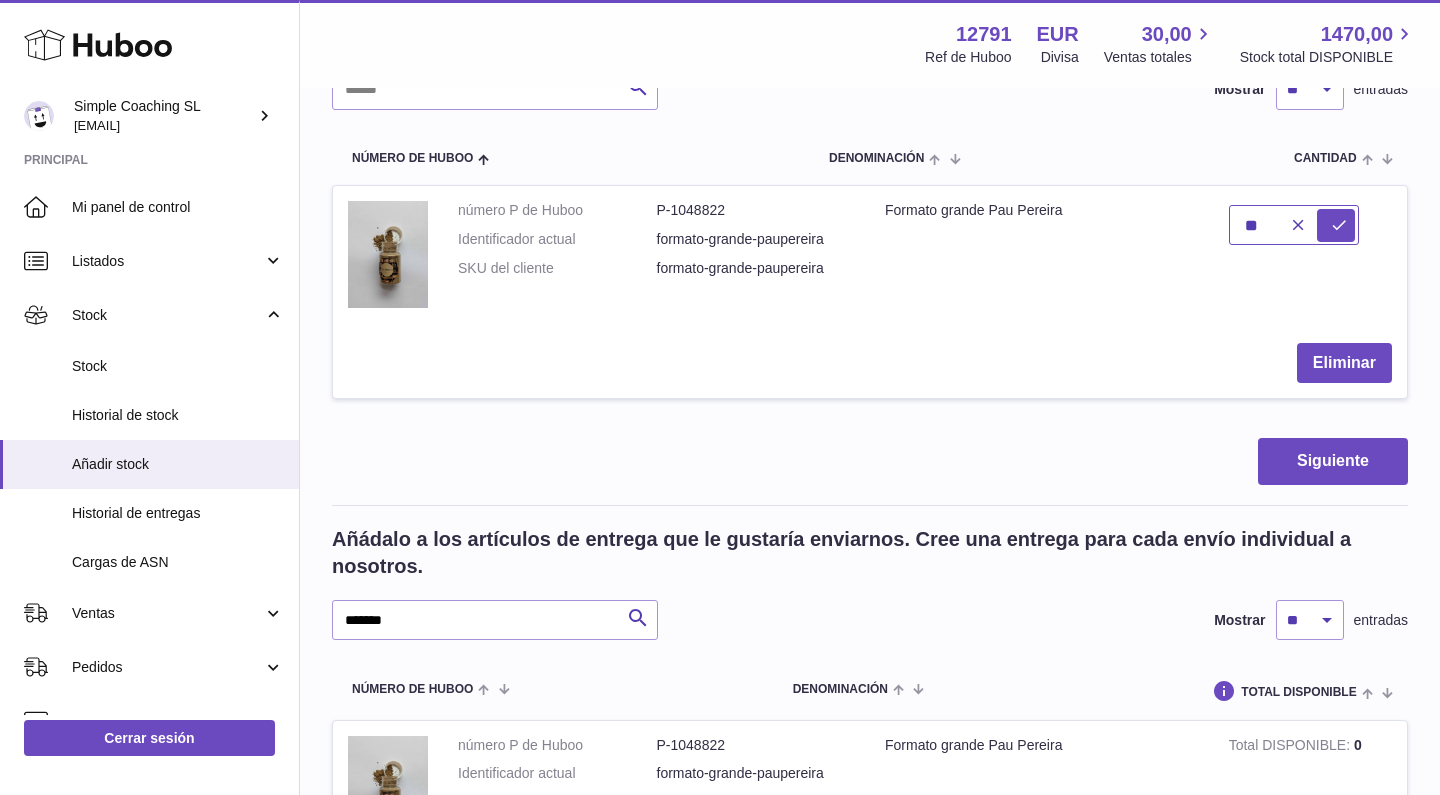 click on "**" at bounding box center [1294, 225] 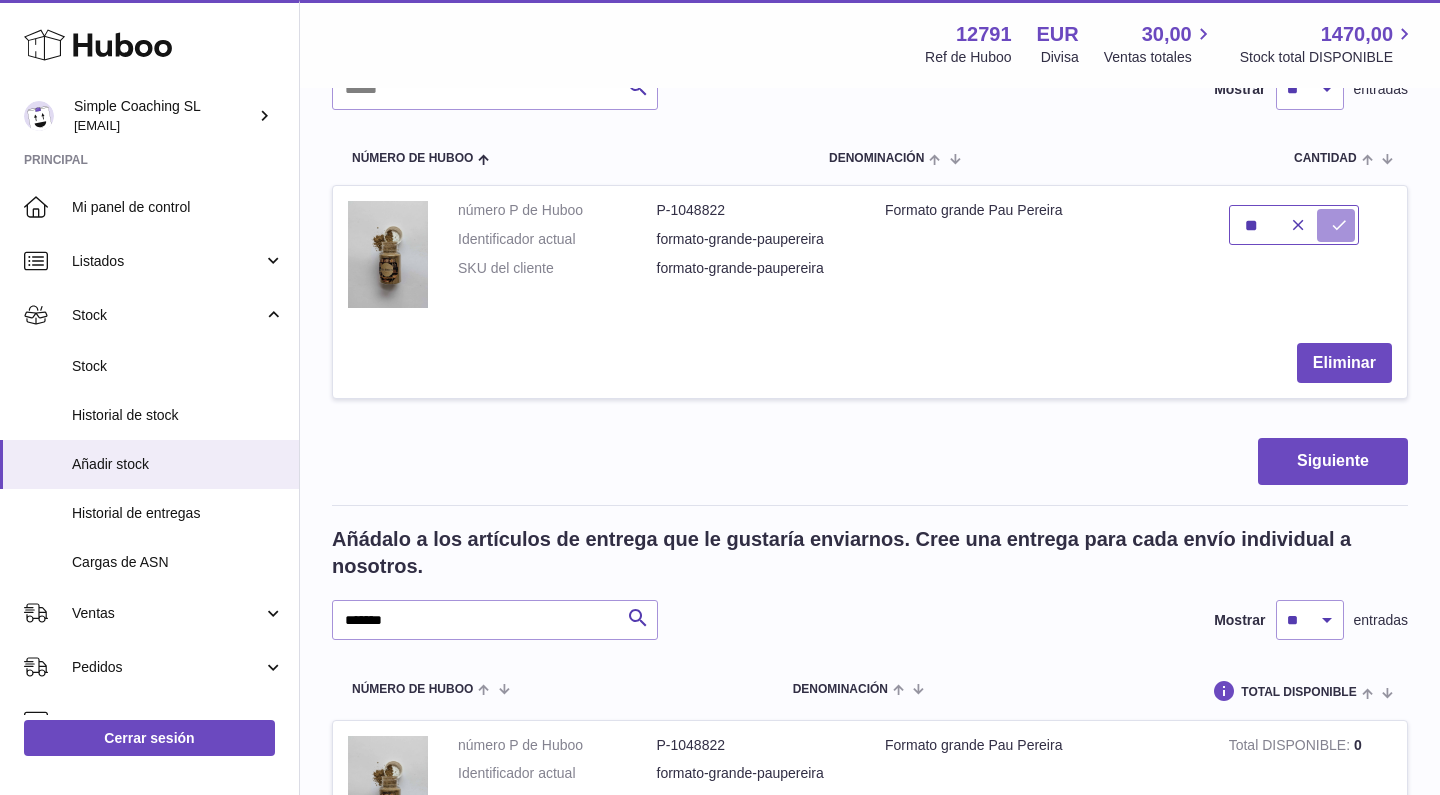type on "**" 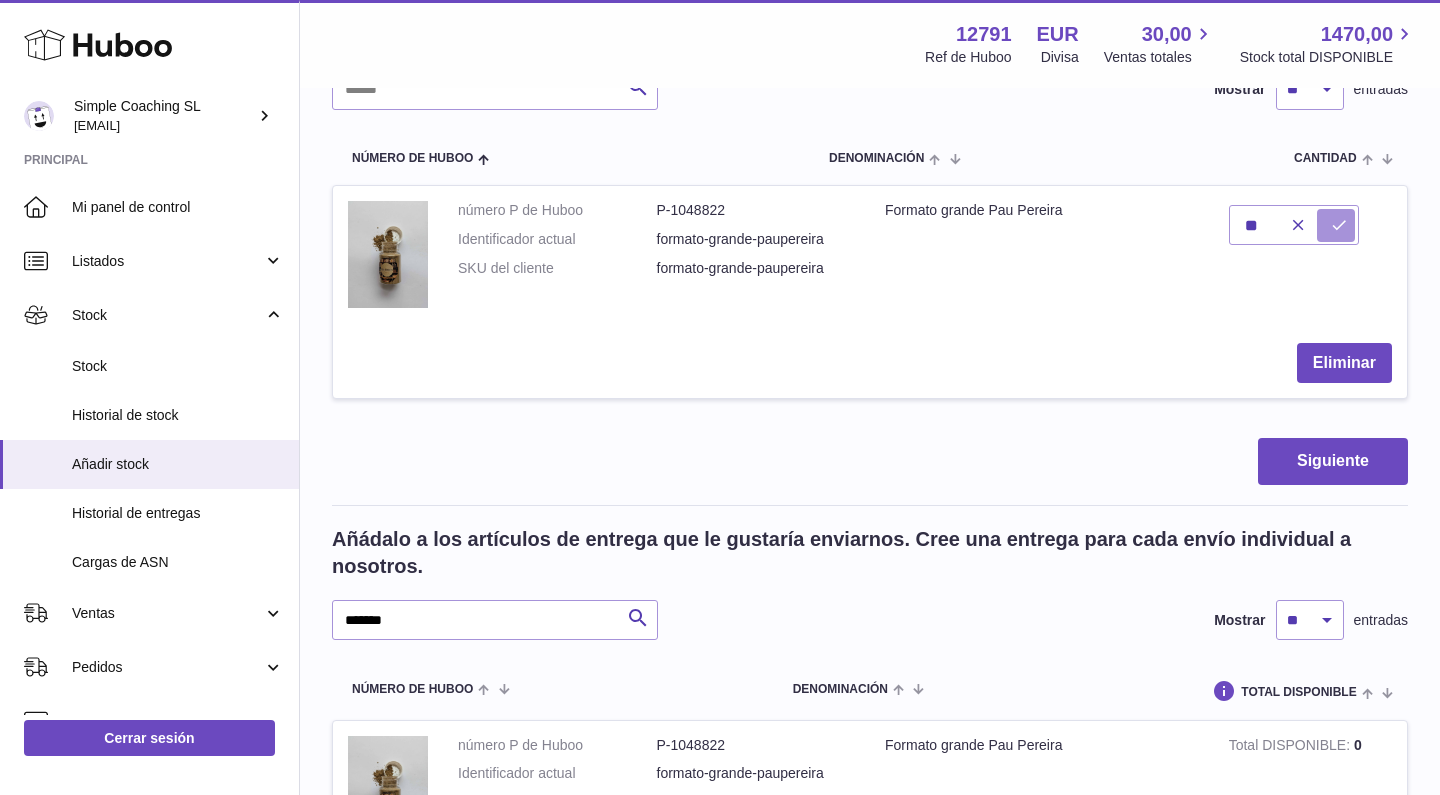 click at bounding box center (1336, 225) 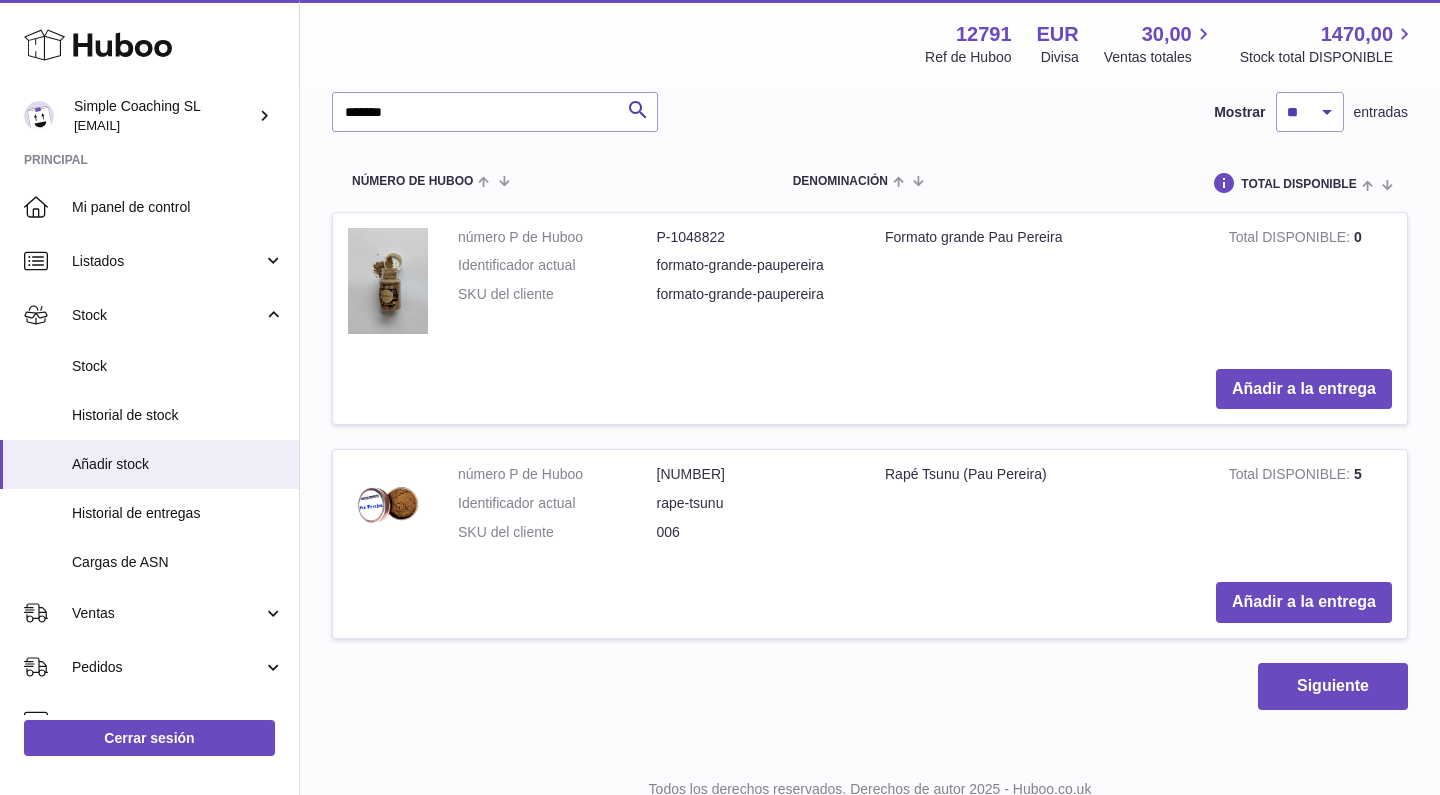 scroll, scrollTop: 761, scrollLeft: 0, axis: vertical 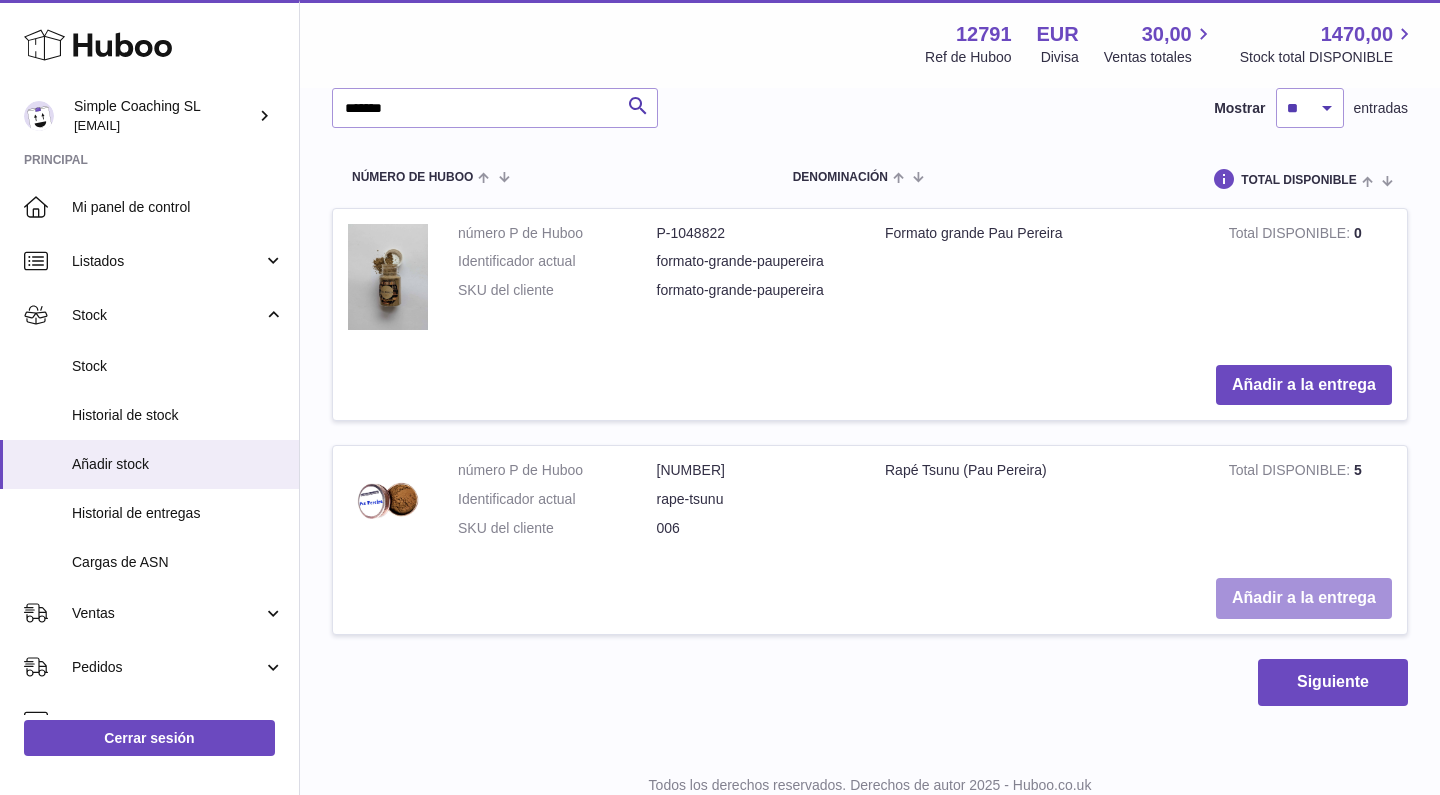click on "Añadir a la entrega" at bounding box center (1304, 598) 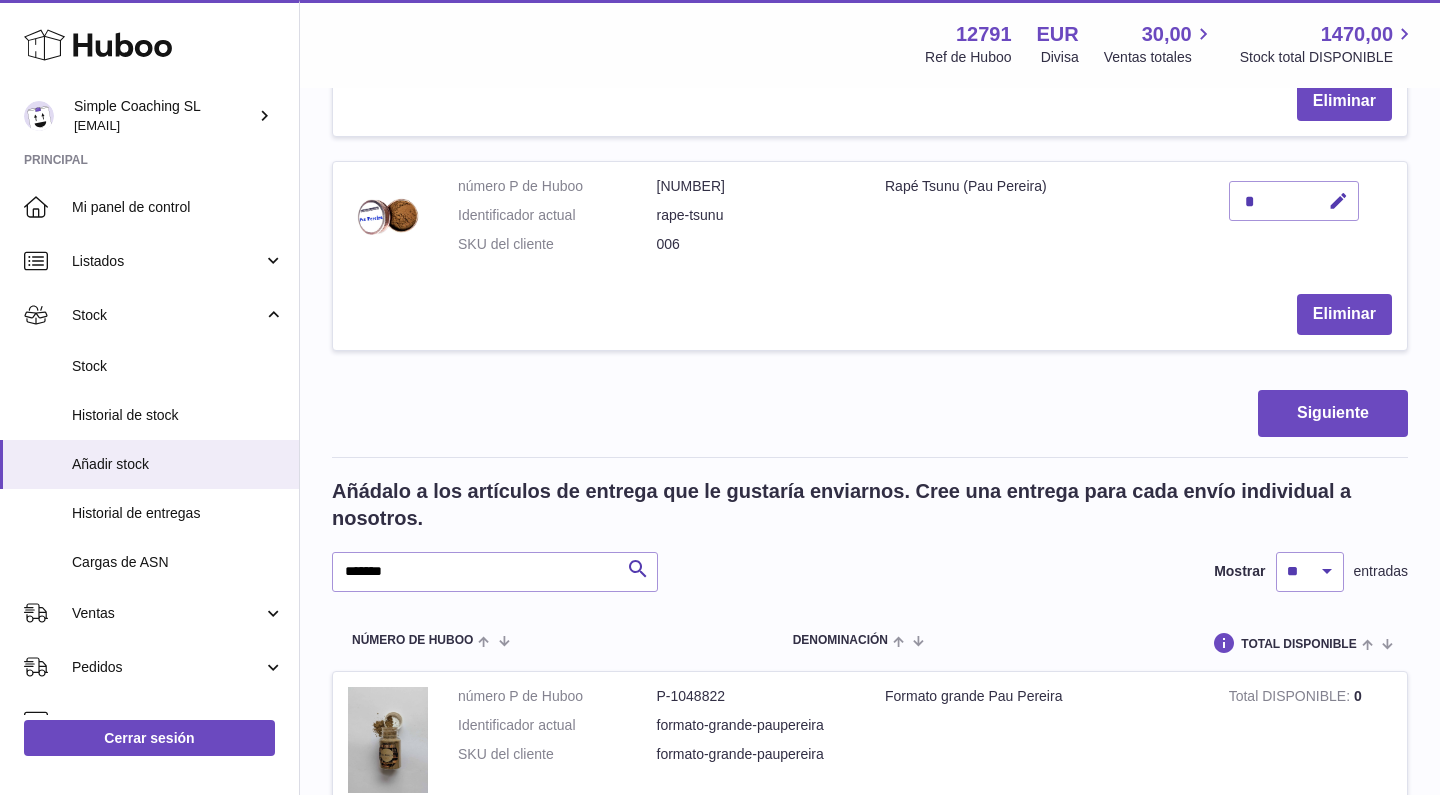 scroll, scrollTop: 511, scrollLeft: 0, axis: vertical 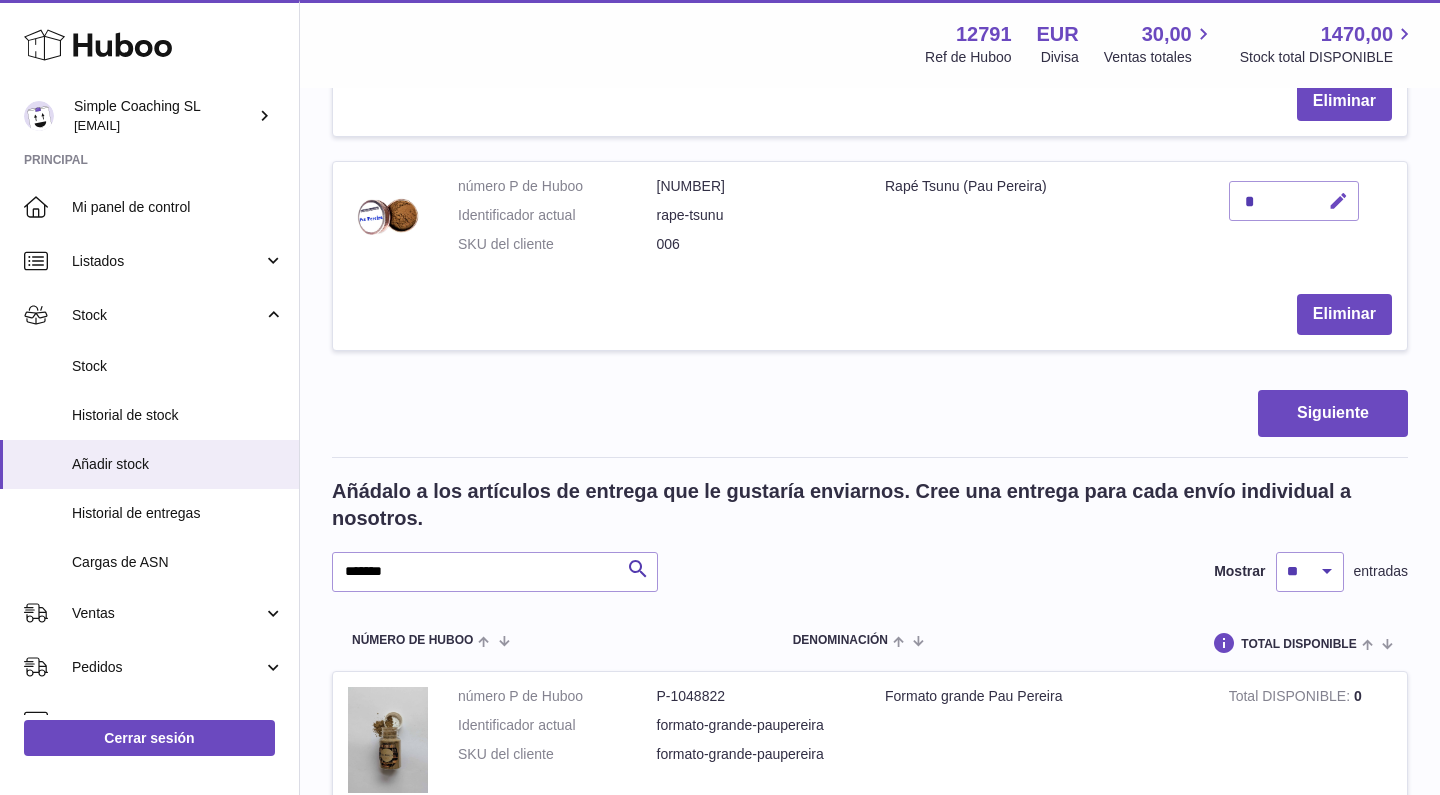 click at bounding box center (1335, 201) 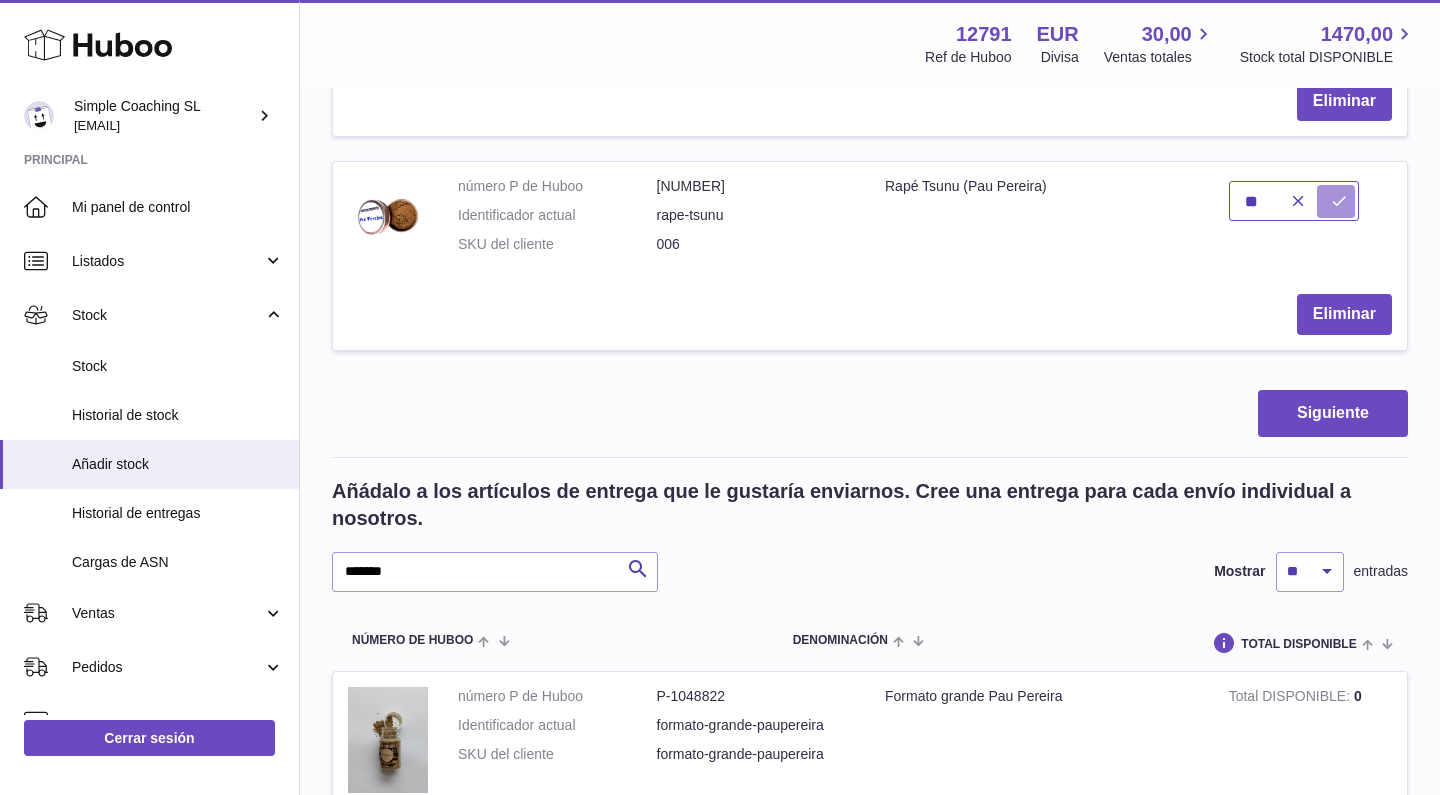 type on "**" 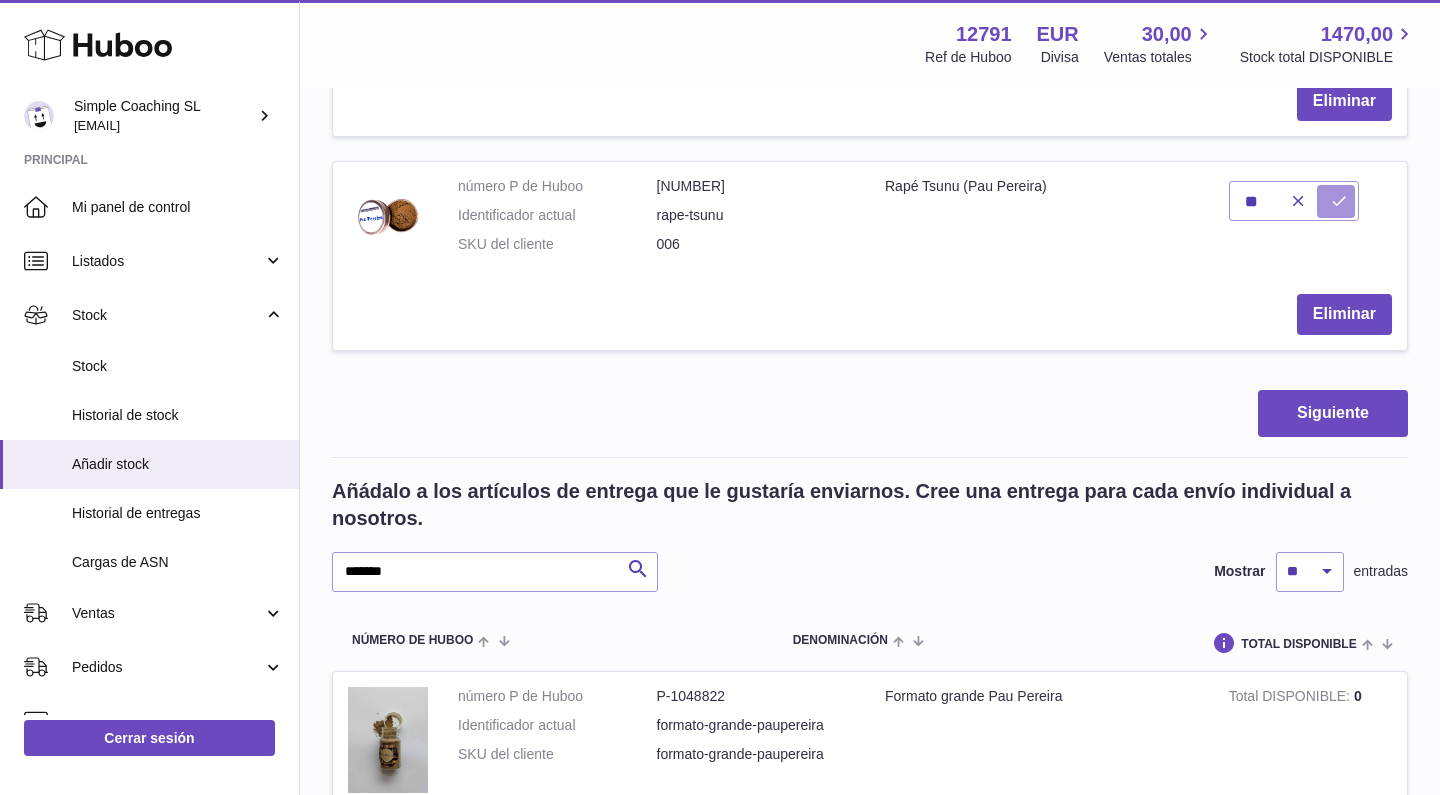 click at bounding box center (1339, 201) 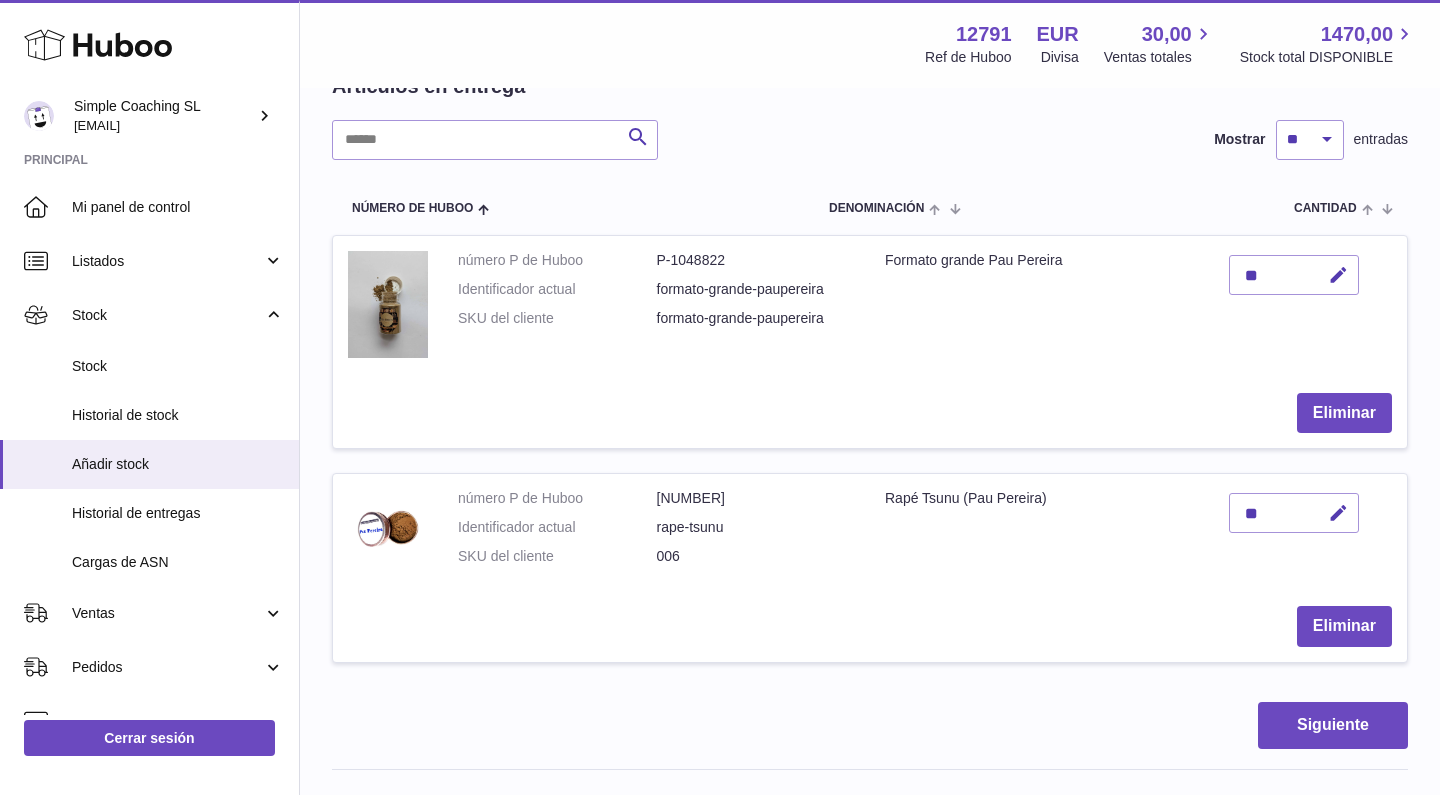 scroll, scrollTop: 265, scrollLeft: 0, axis: vertical 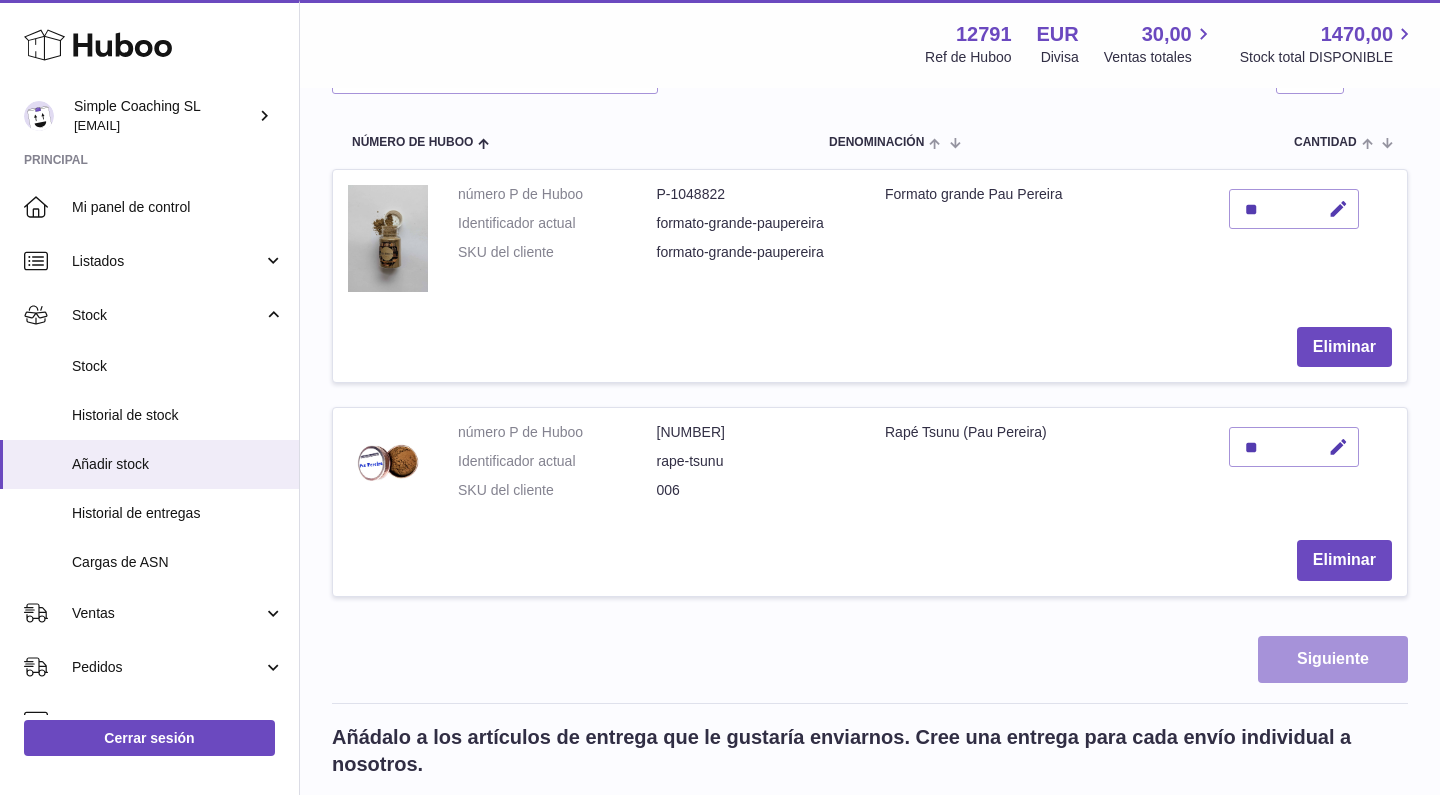 click on "Siguiente" at bounding box center (1333, 659) 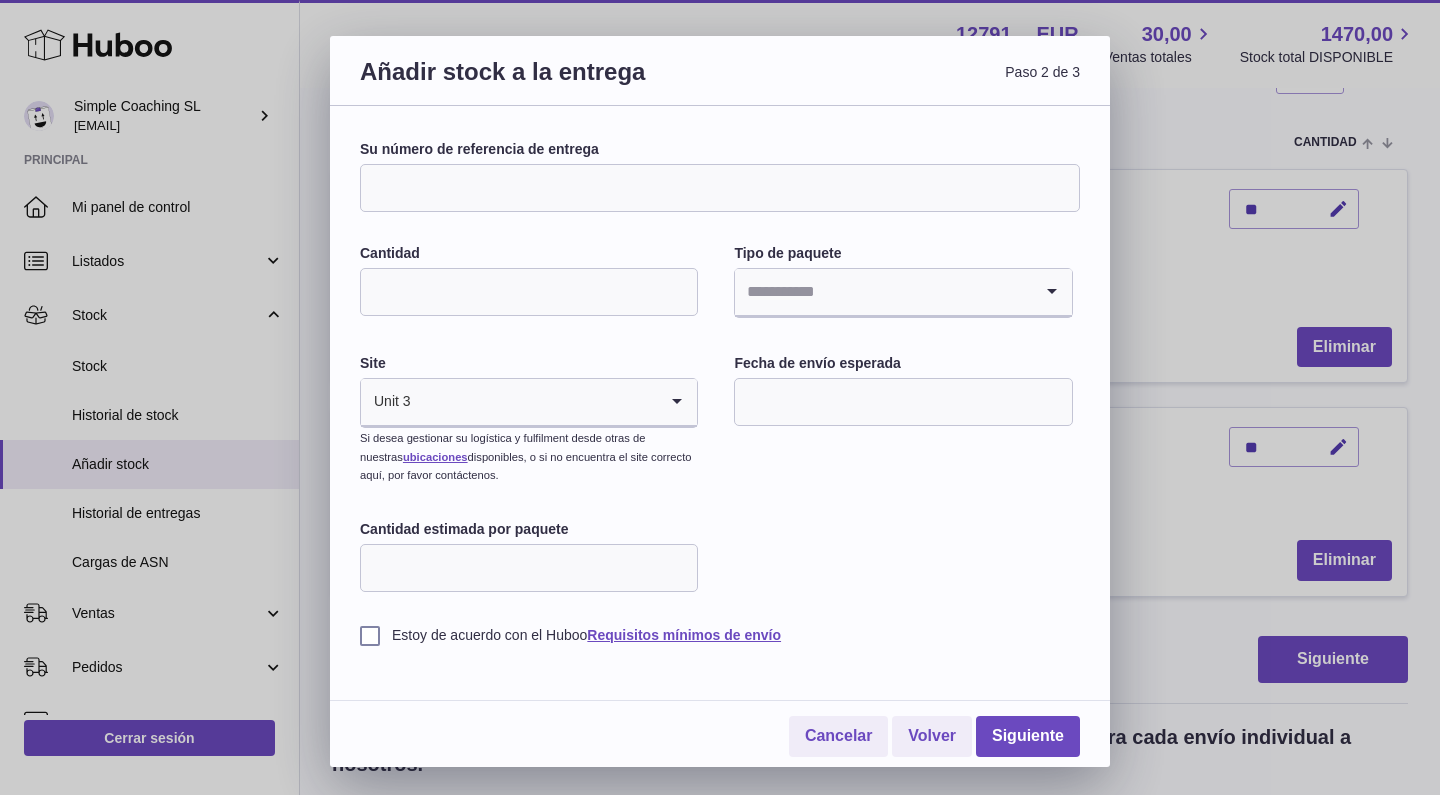 click on "Su número de referencia de entrega" at bounding box center [720, 188] 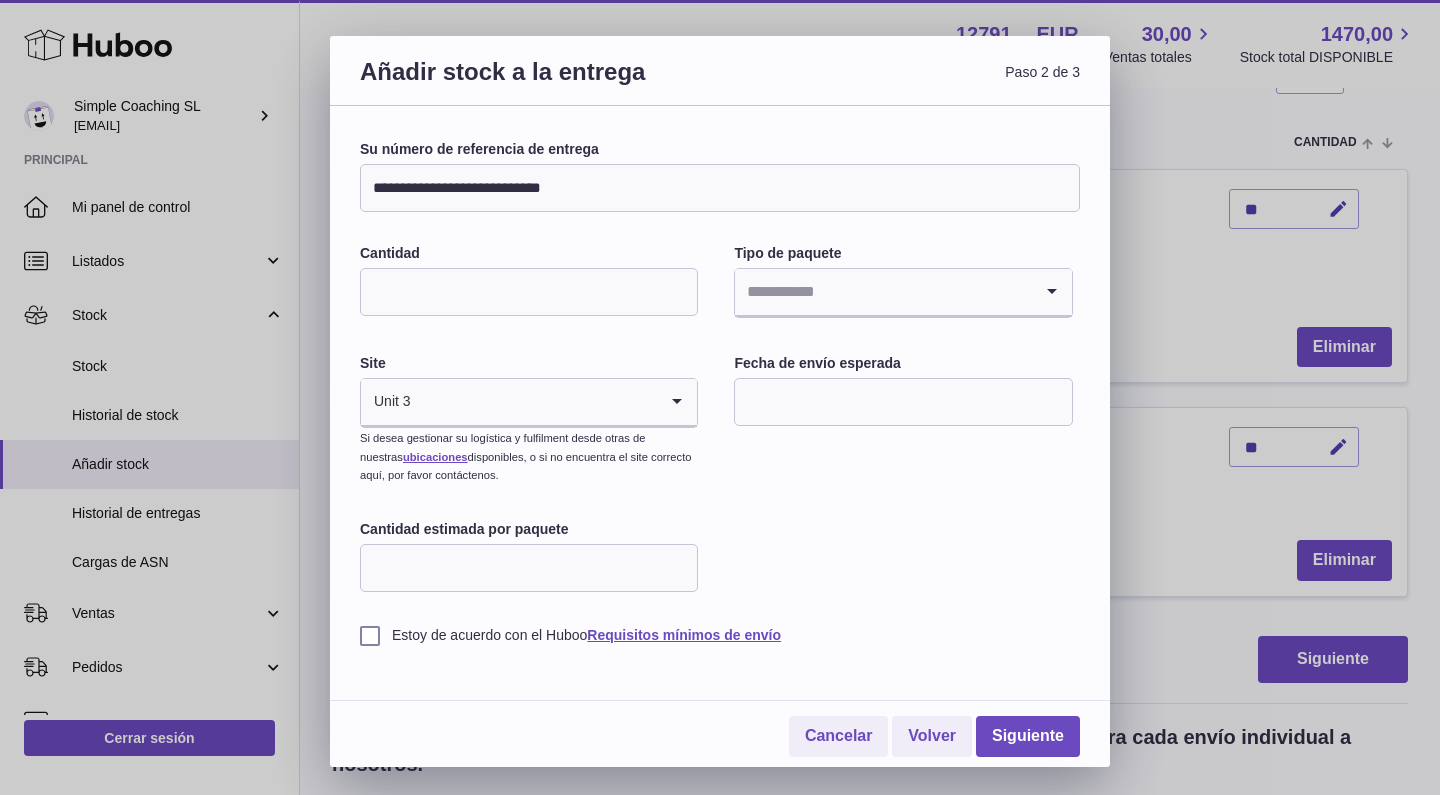 type on "**********" 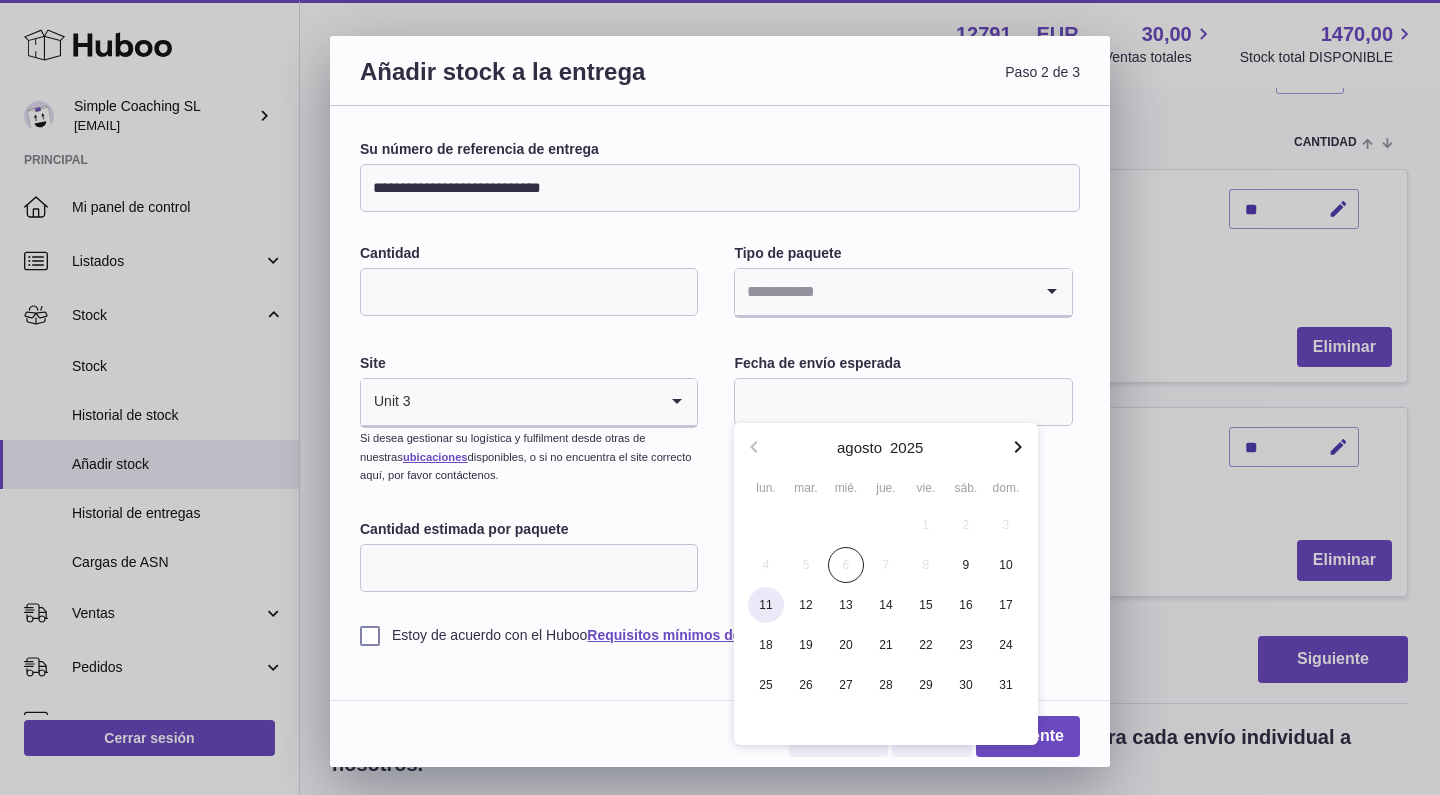 click on "11" at bounding box center (766, 605) 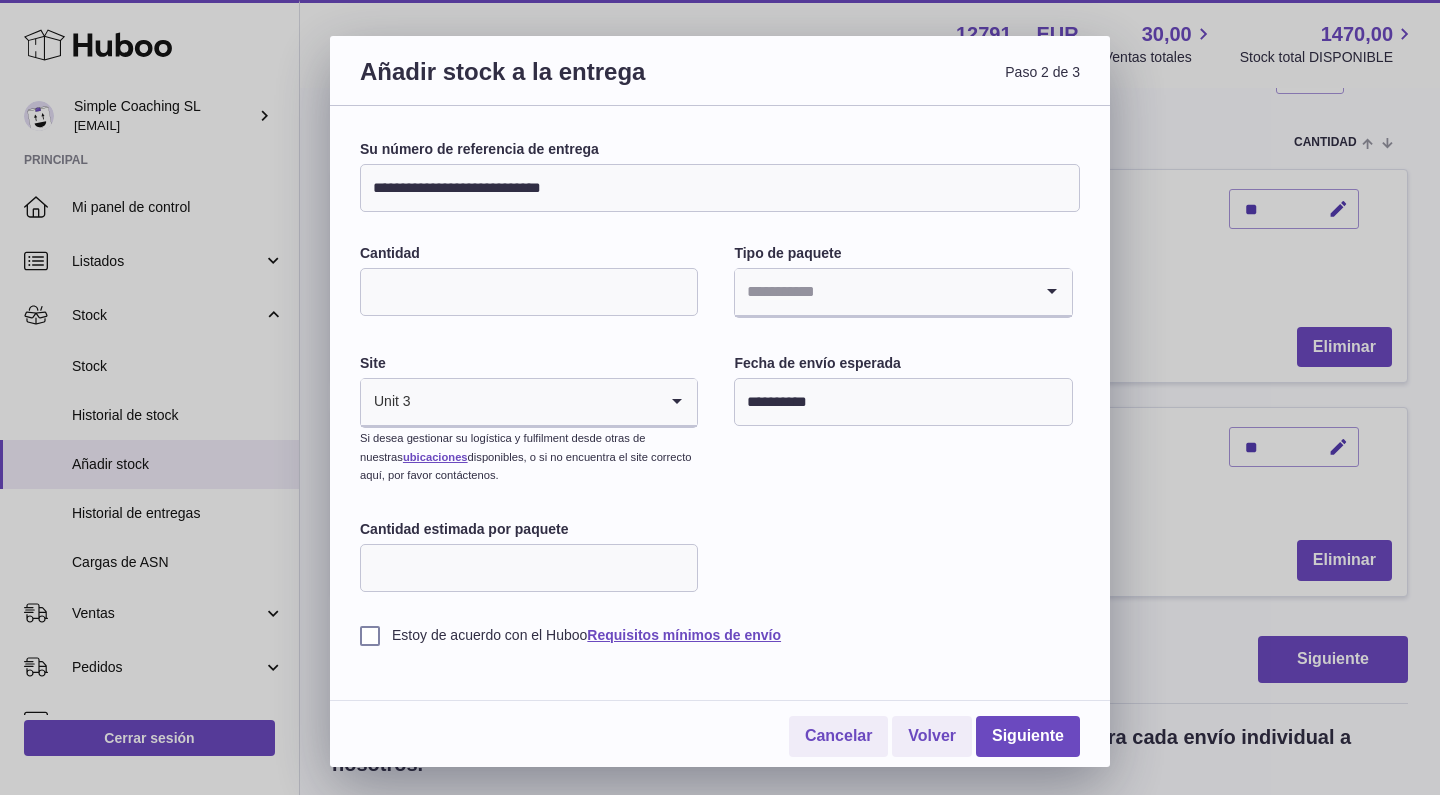 click on "Cantidad estimada por paquete" at bounding box center (529, 568) 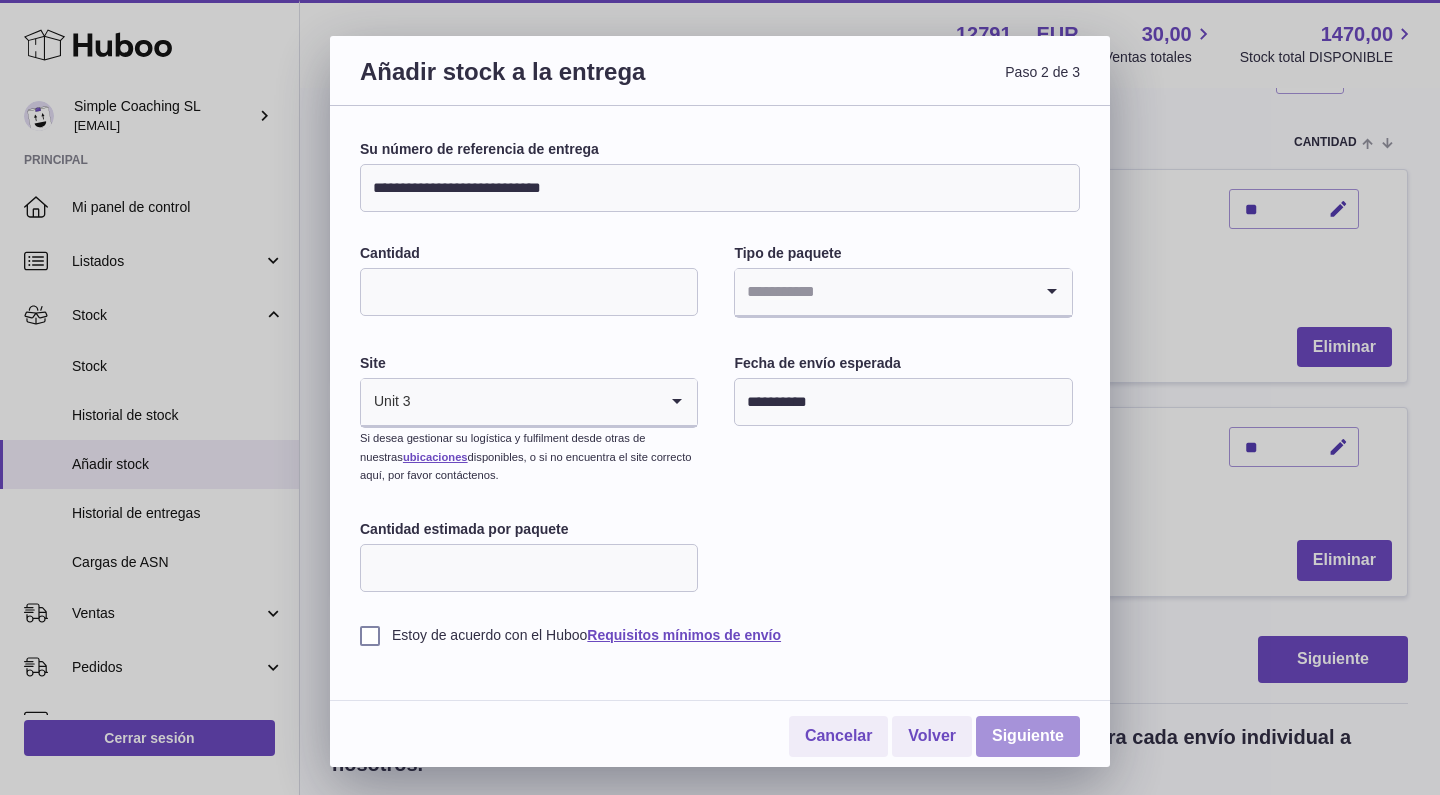 click on "Siguiente" at bounding box center (1028, 736) 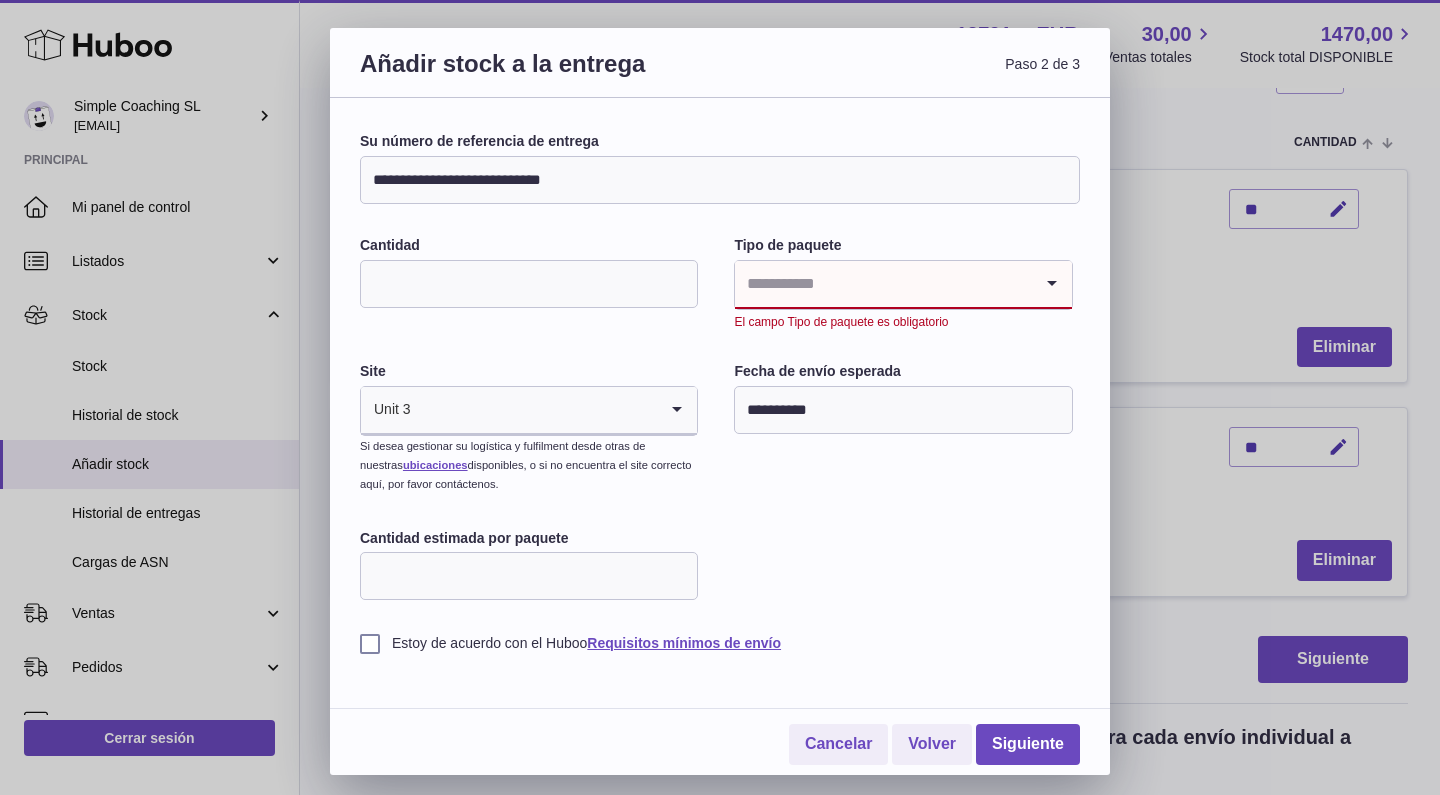 click at bounding box center (883, 284) 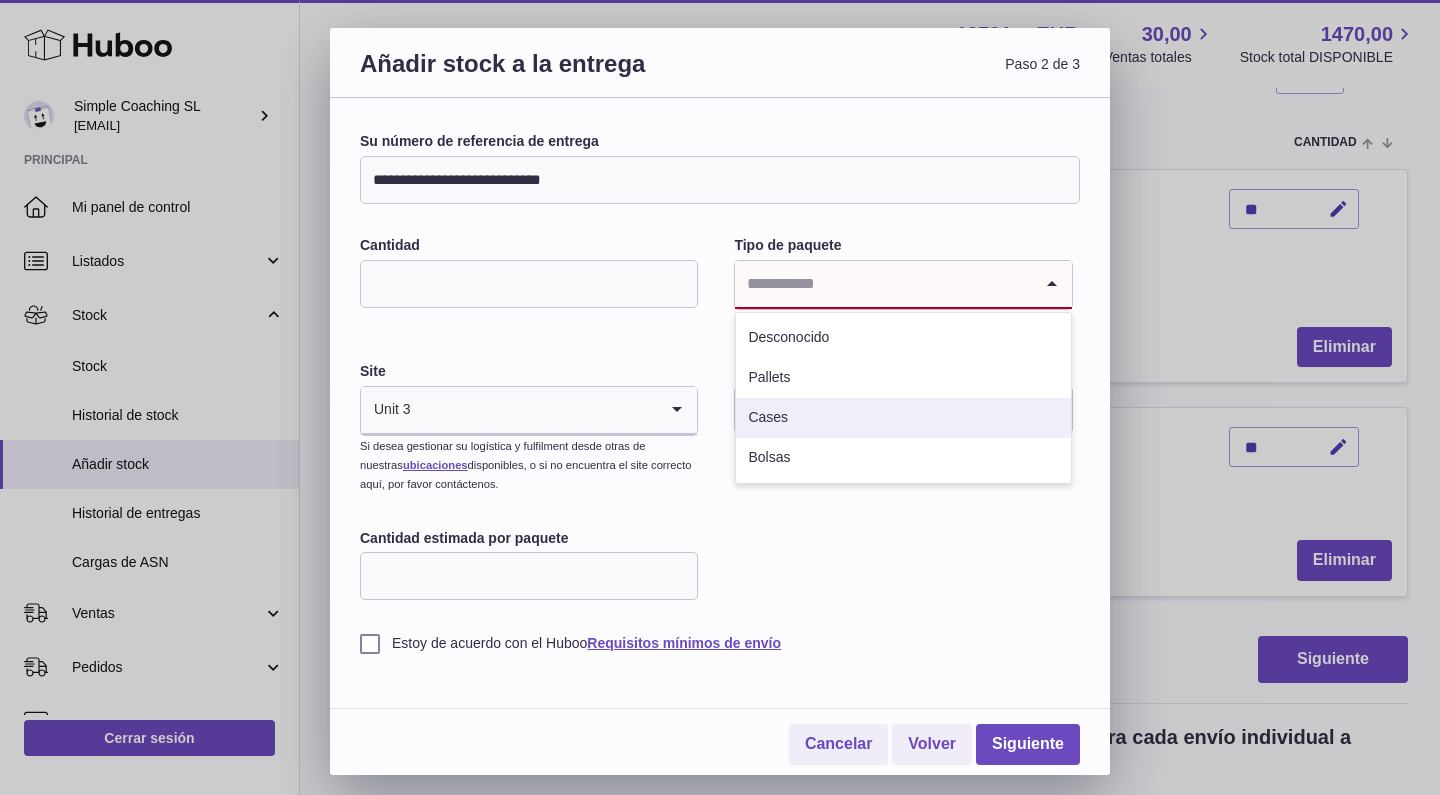 click on "Cases" at bounding box center [903, 418] 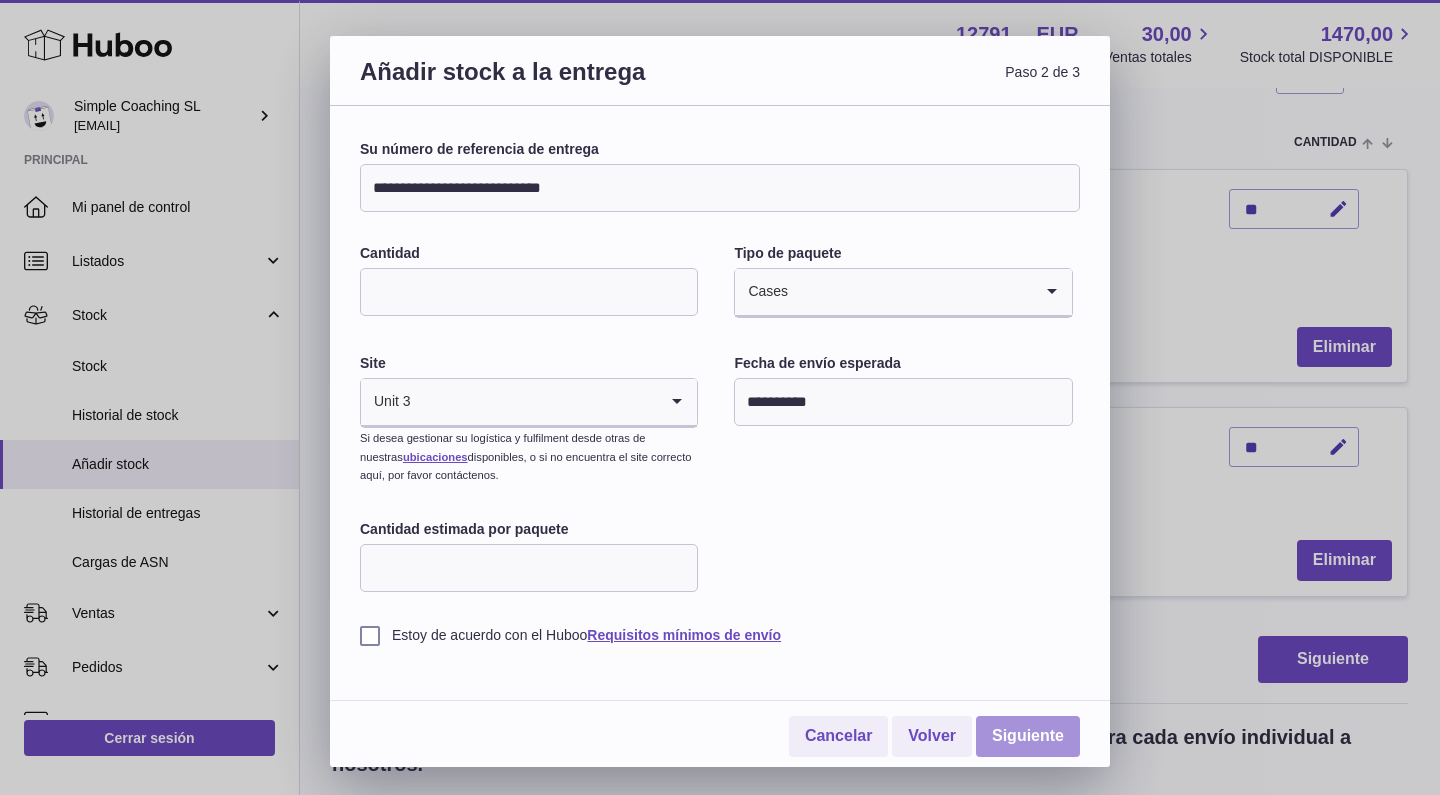 click on "Siguiente" at bounding box center (1028, 736) 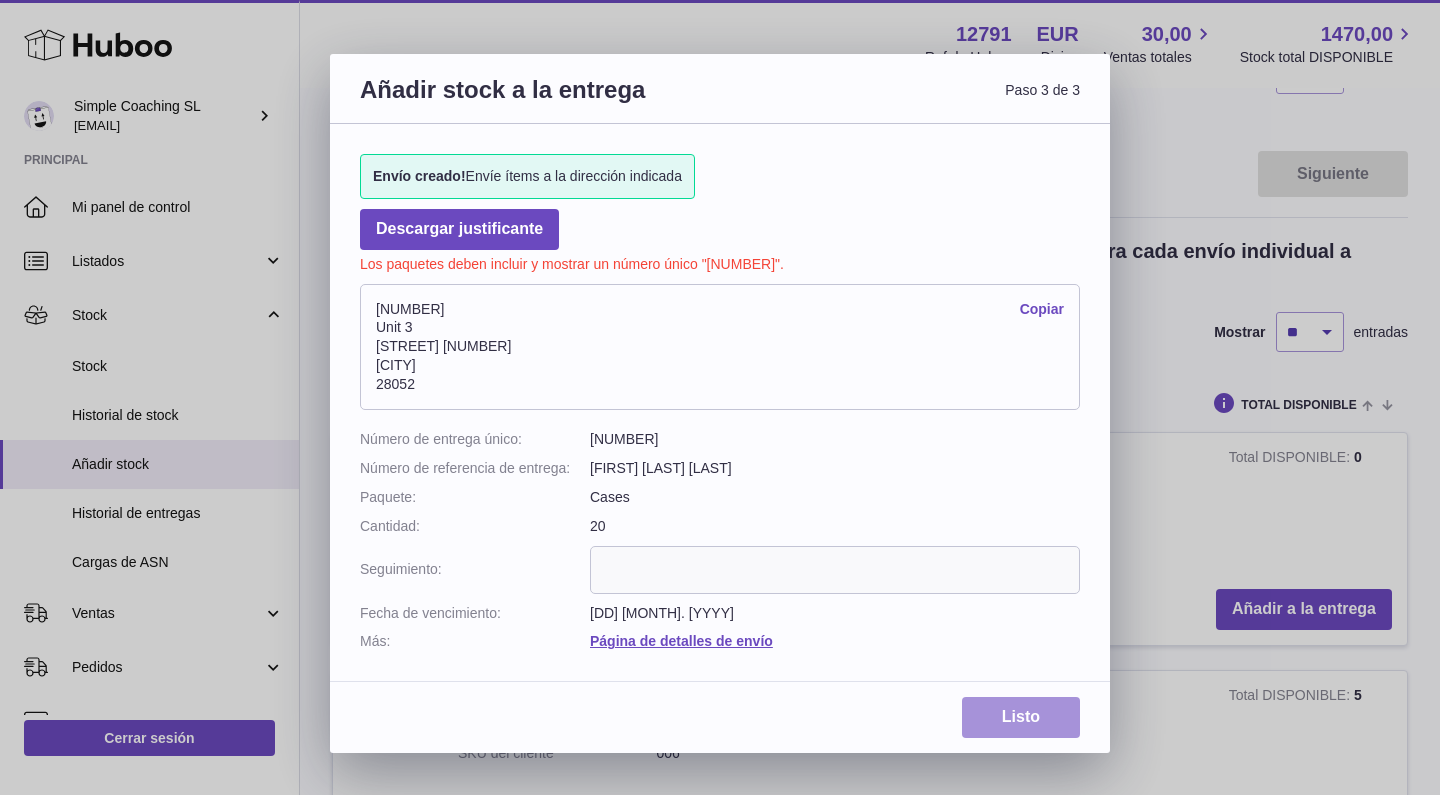 click on "Listo" at bounding box center (1021, 717) 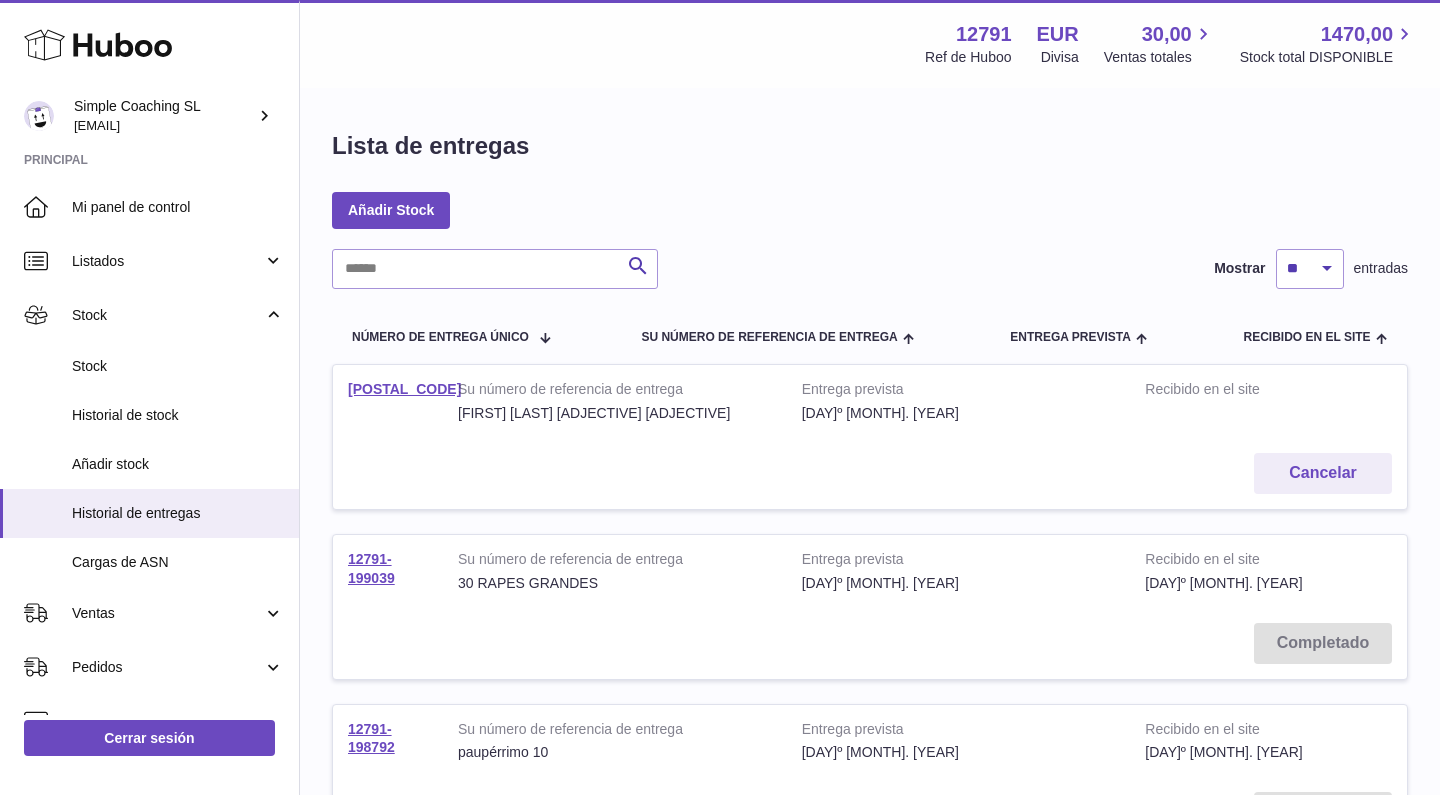 scroll, scrollTop: 0, scrollLeft: 0, axis: both 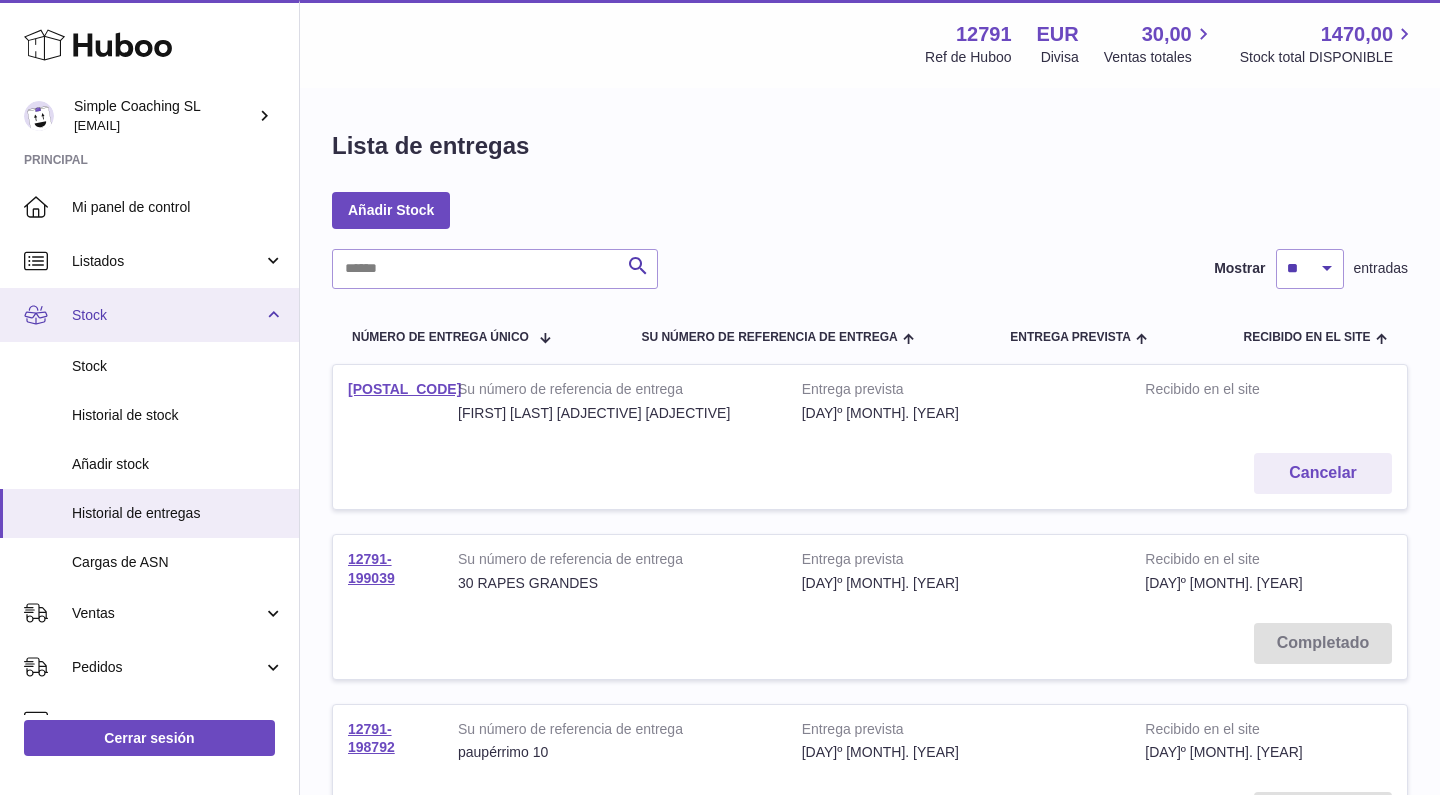 click on "Stock" at bounding box center (167, 315) 